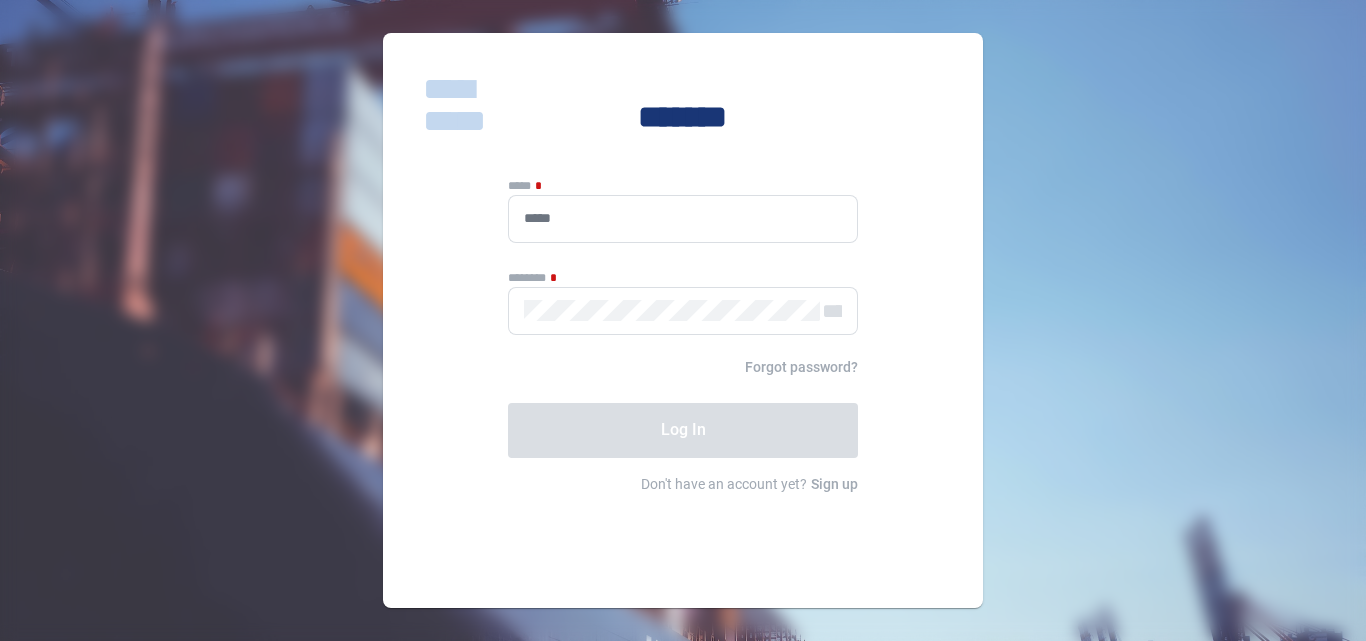 scroll, scrollTop: 0, scrollLeft: 0, axis: both 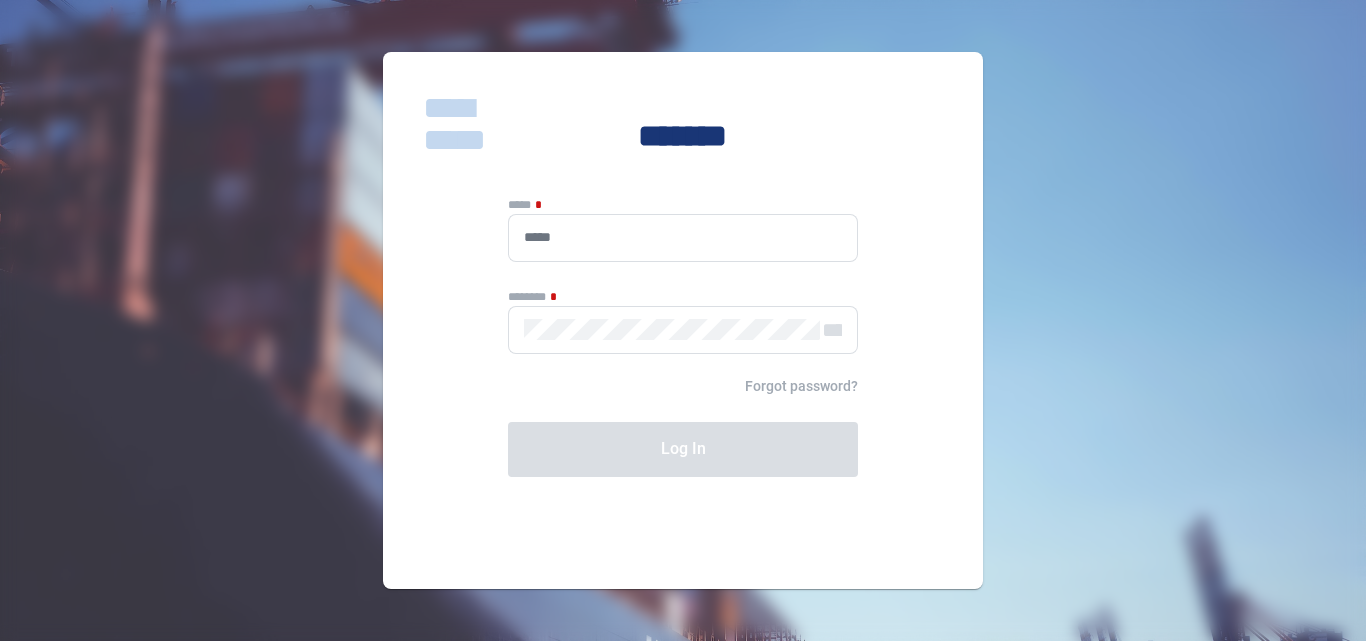 type on "**********" 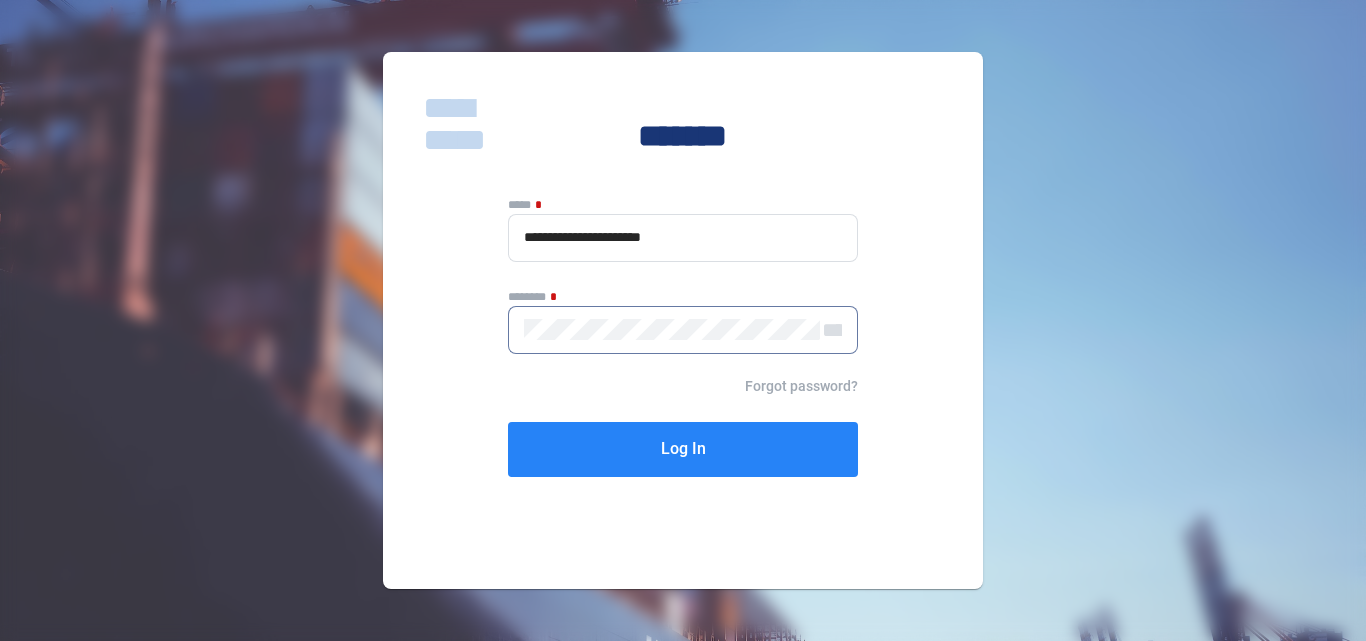 click on "Log In" 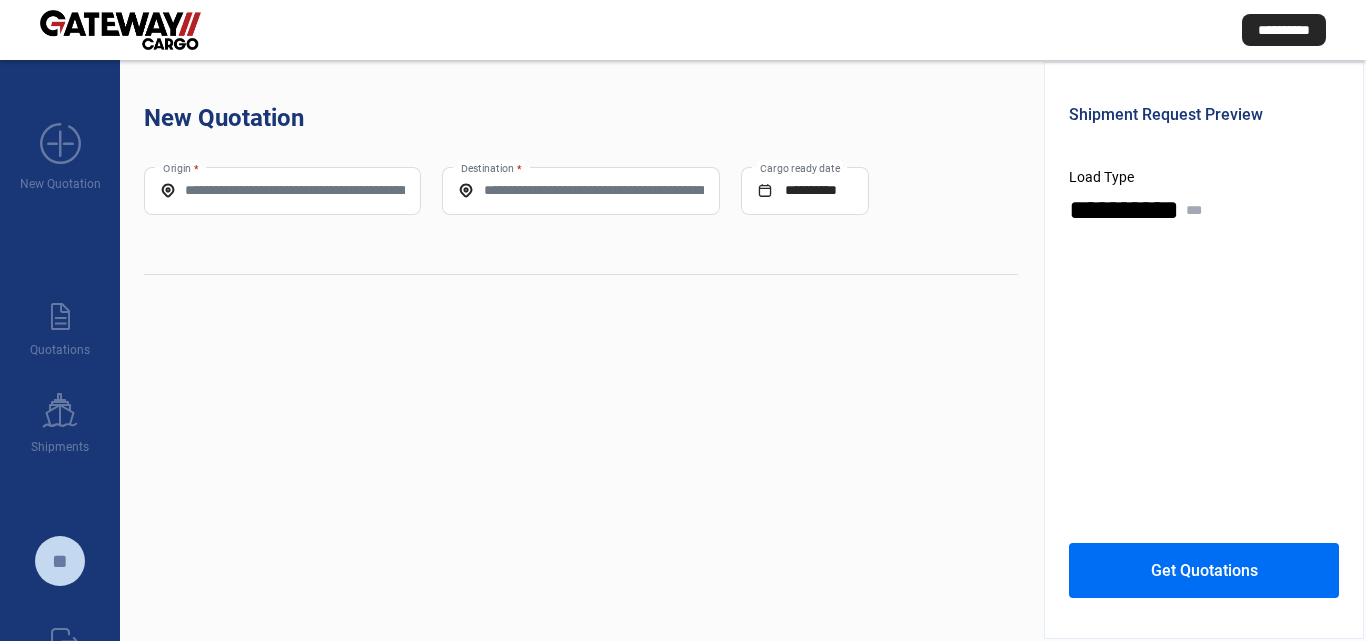 click on "Origin *" 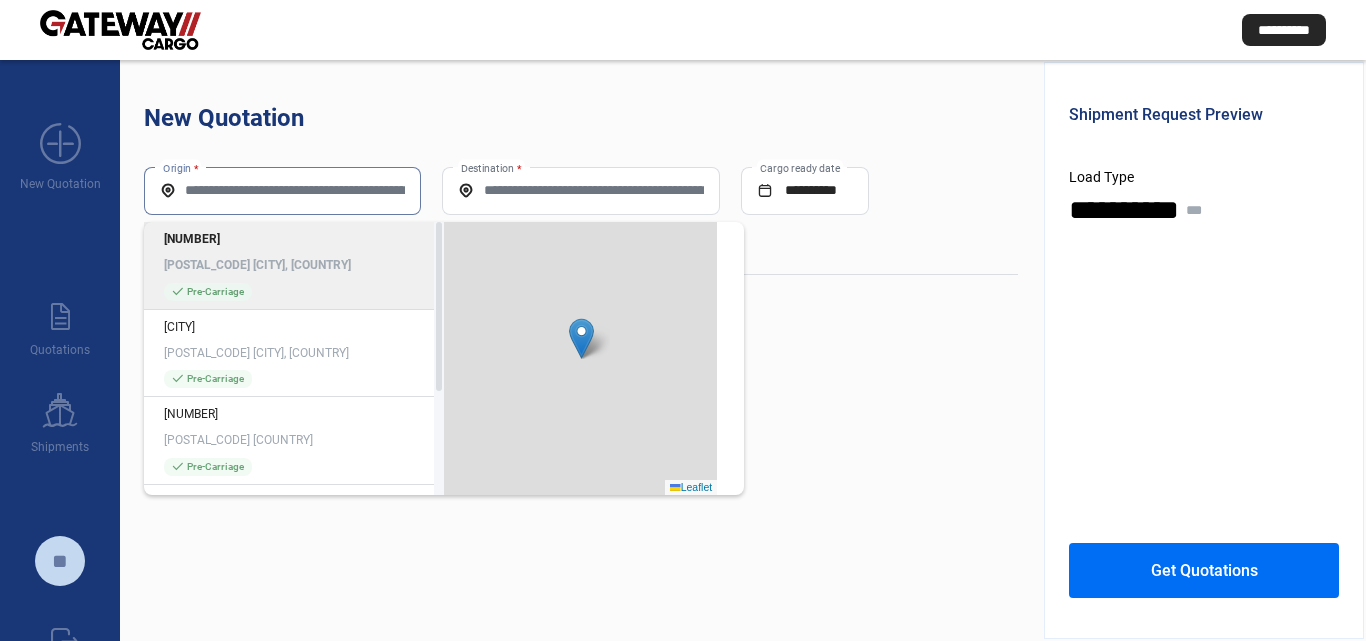 click on "Origin *" at bounding box center (282, 190) 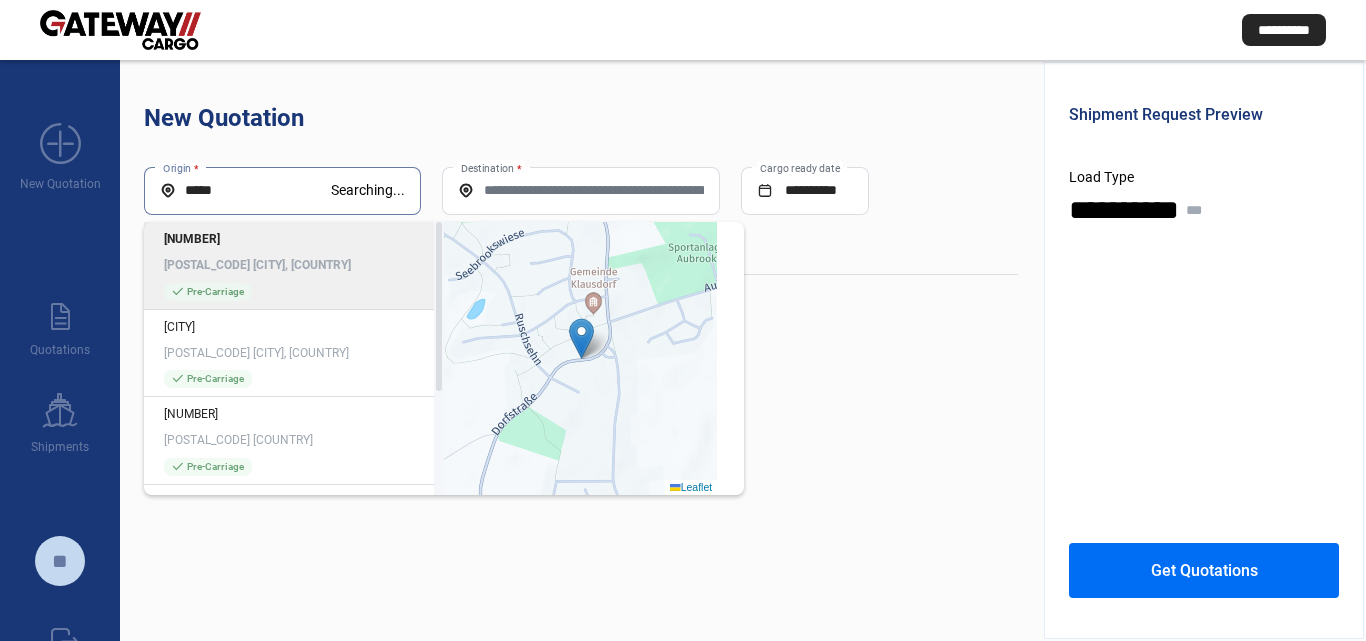 paste on "**********" 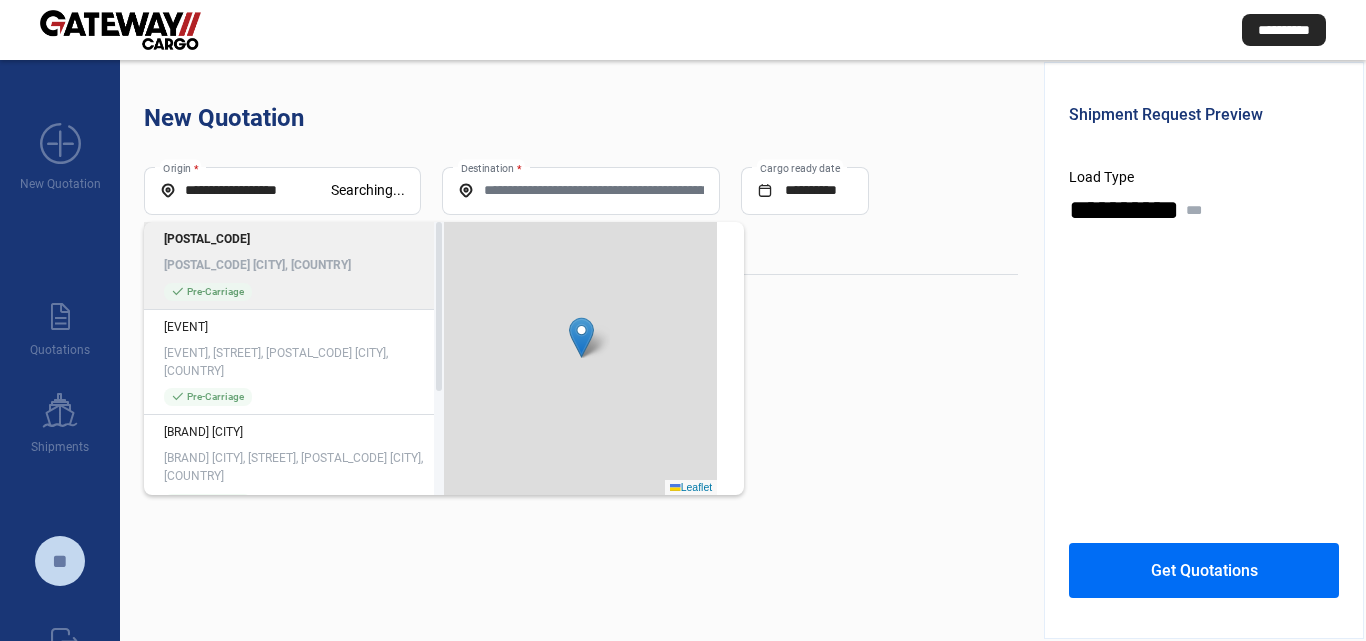 click on "[POSTAL_CODE] [CITY], [COUNTRY]" 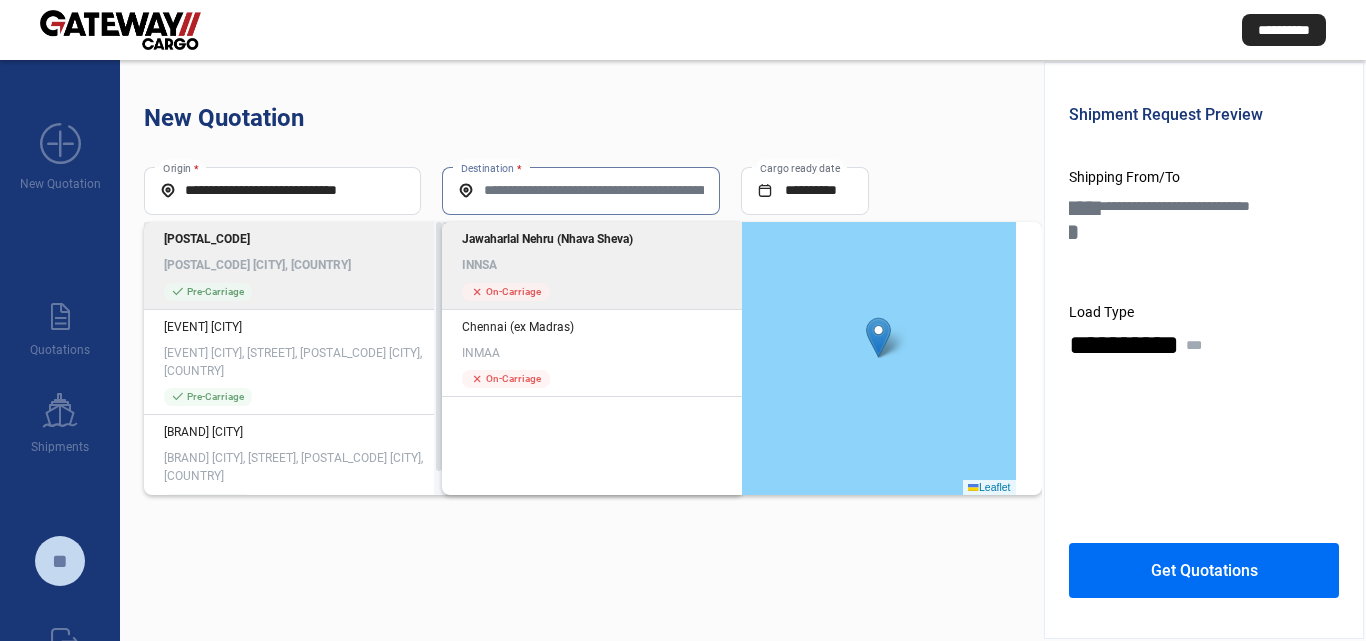 click on "Destination *" at bounding box center (580, 190) 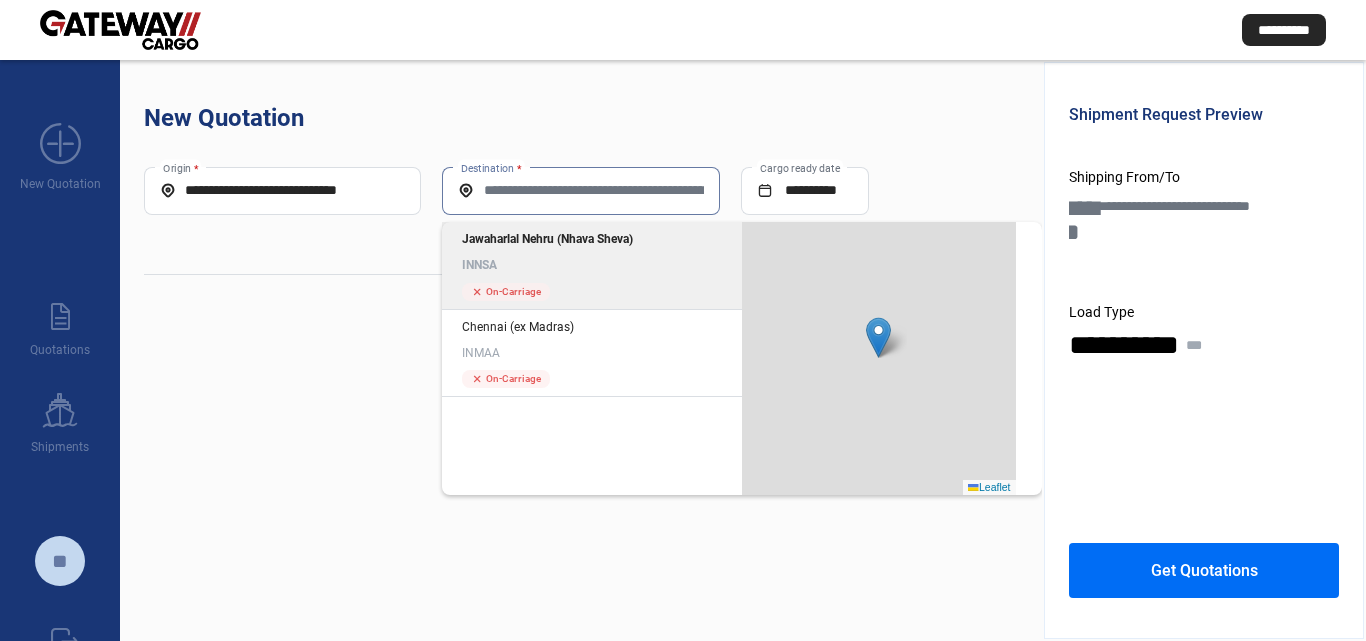 click on "Jawaharlal Nehru (Nhava Sheva)" 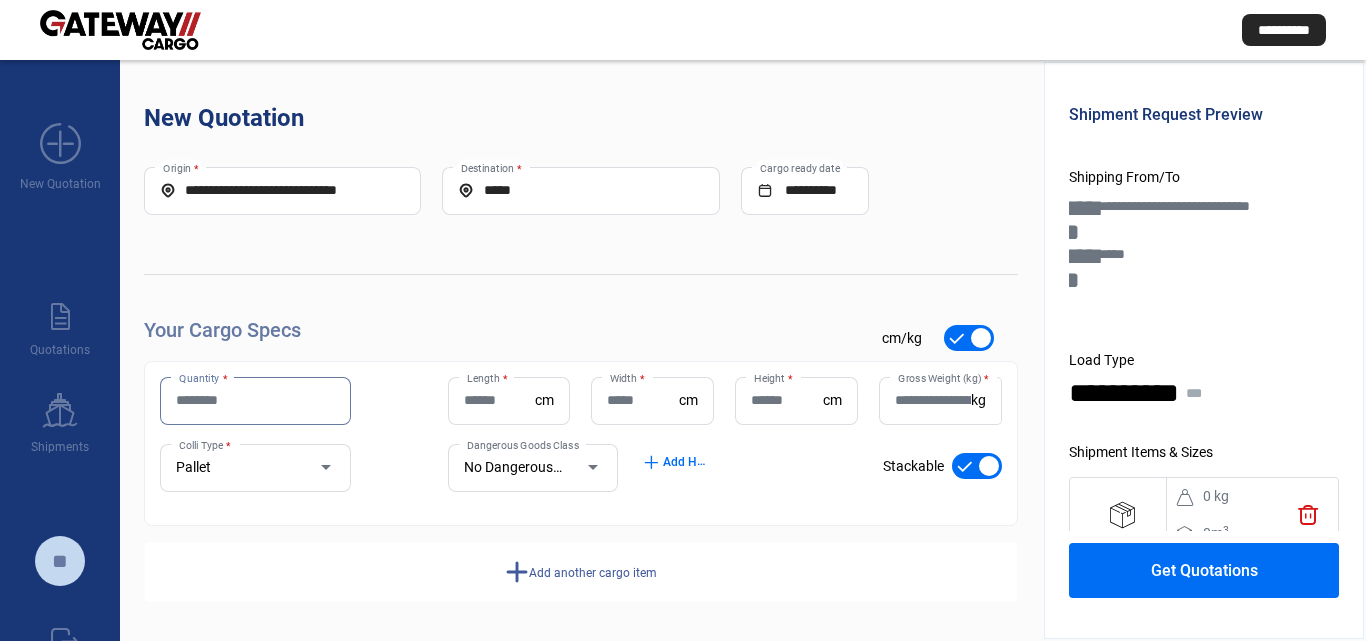 click on "Quantity *" at bounding box center [255, 400] 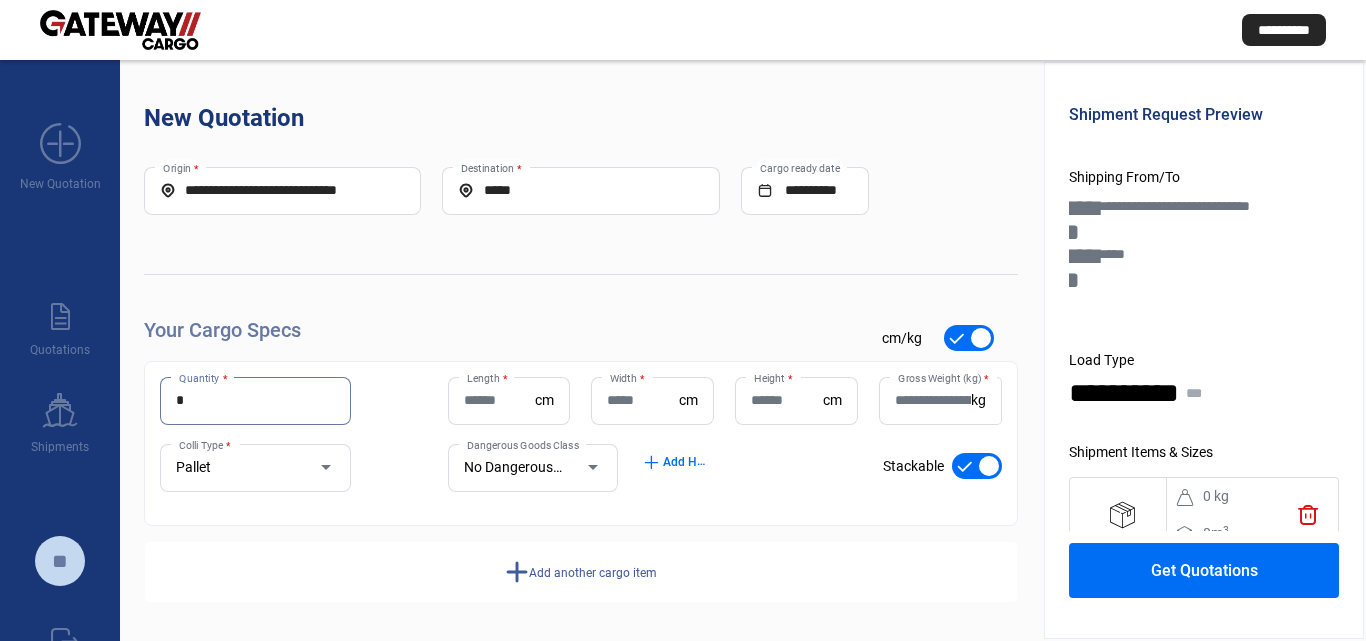 type on "*" 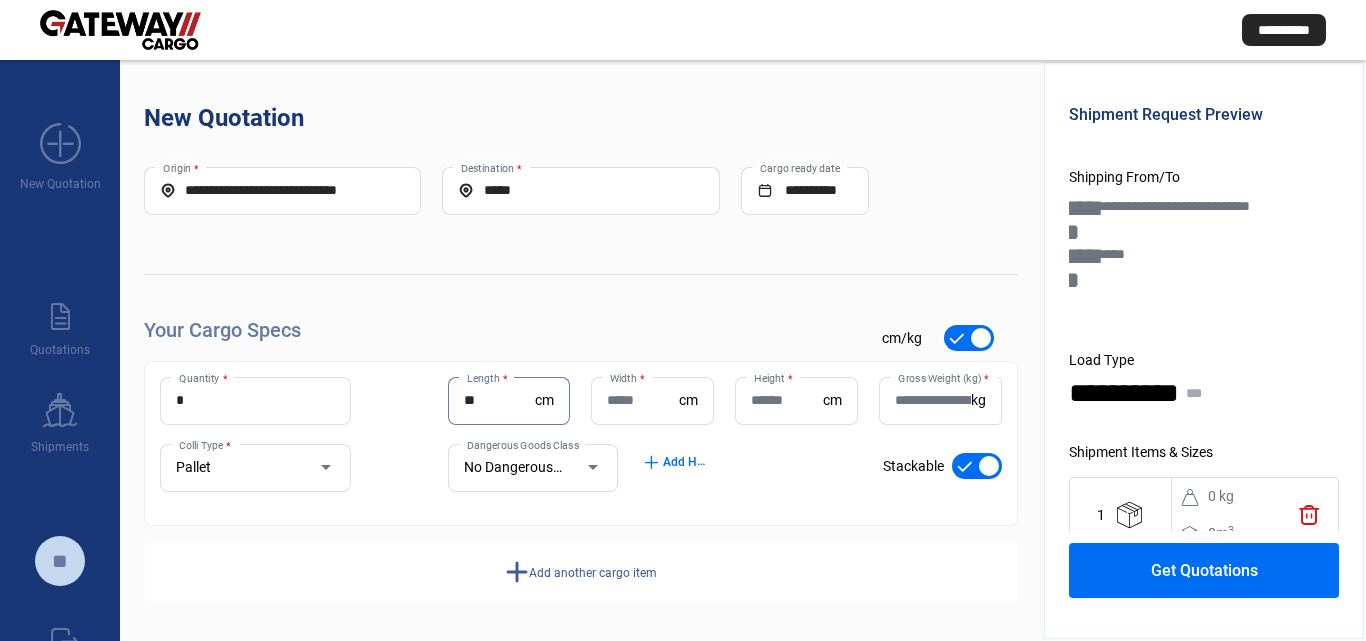 type on "**" 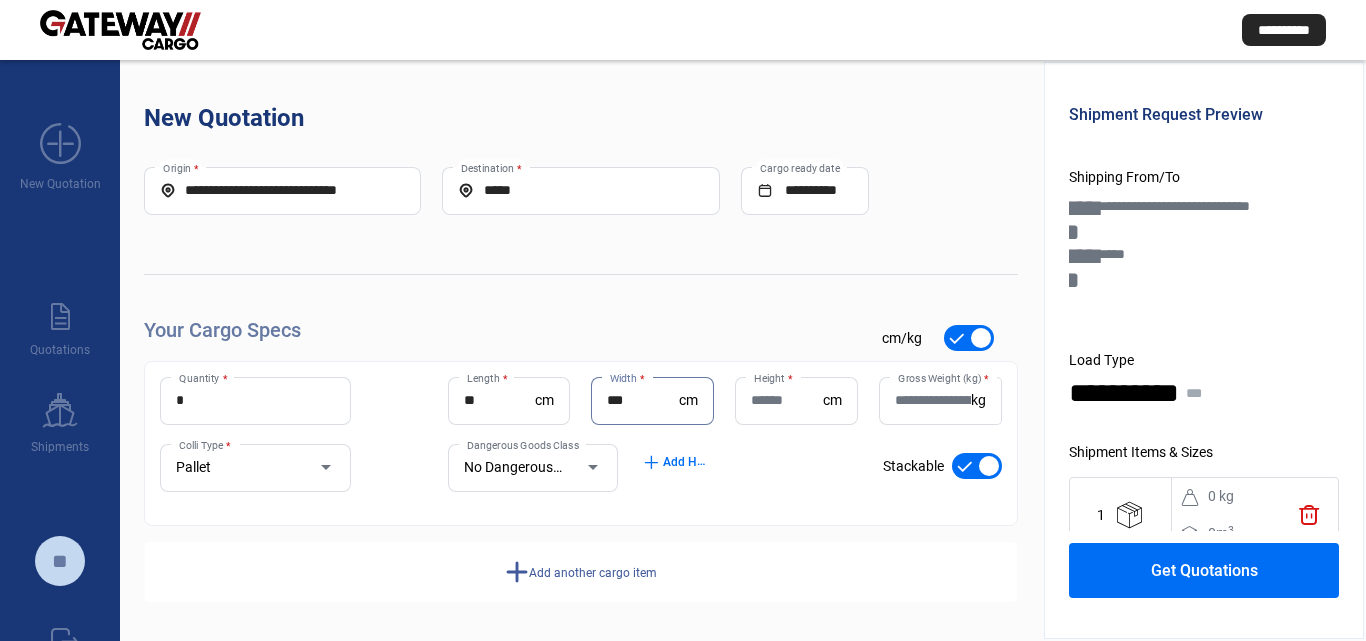 type on "***" 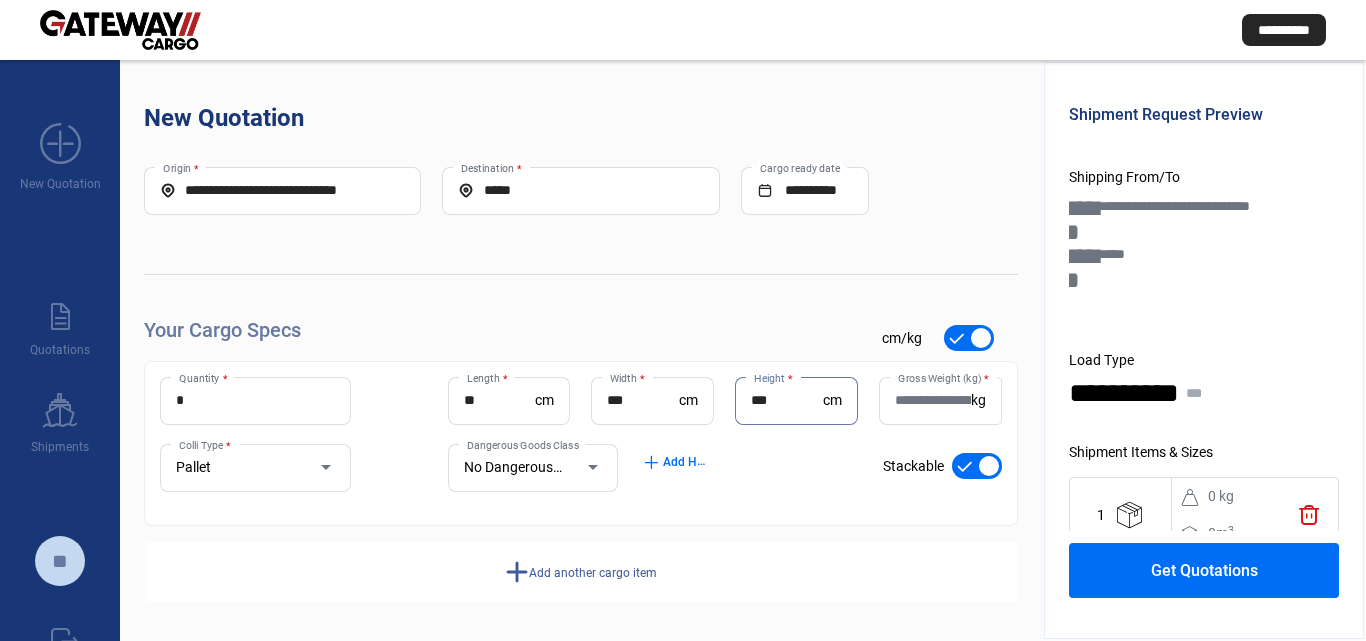 type on "***" 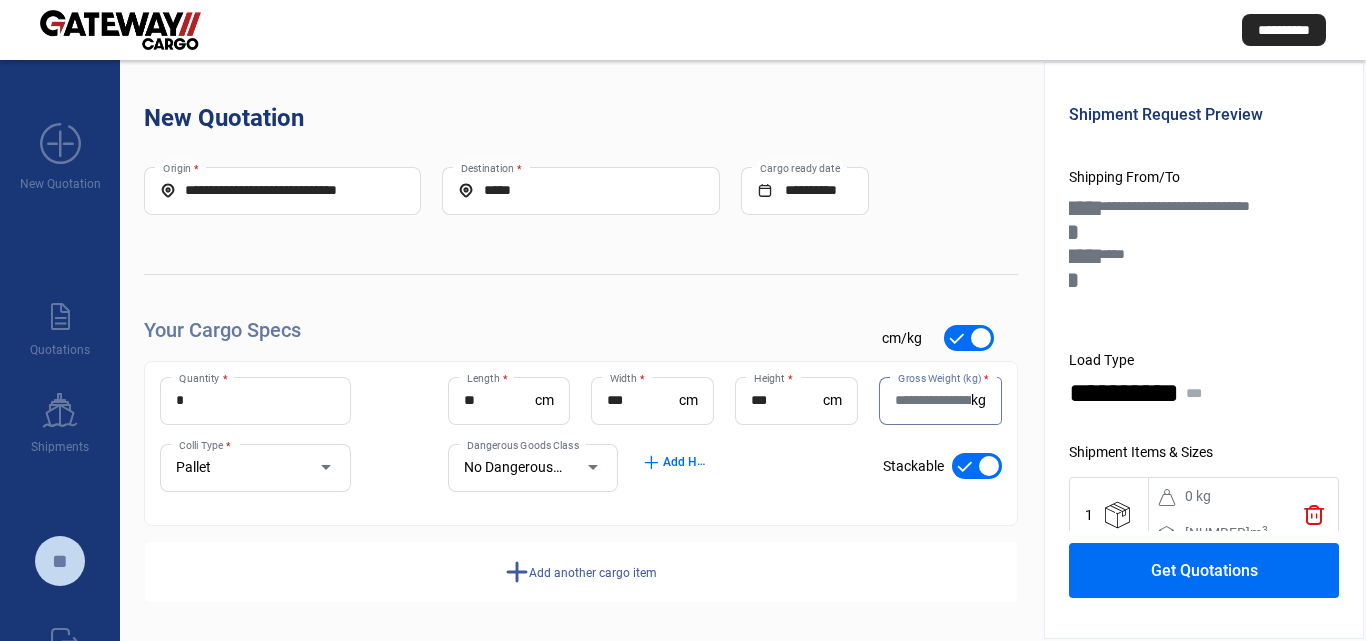 scroll, scrollTop: 2, scrollLeft: 0, axis: vertical 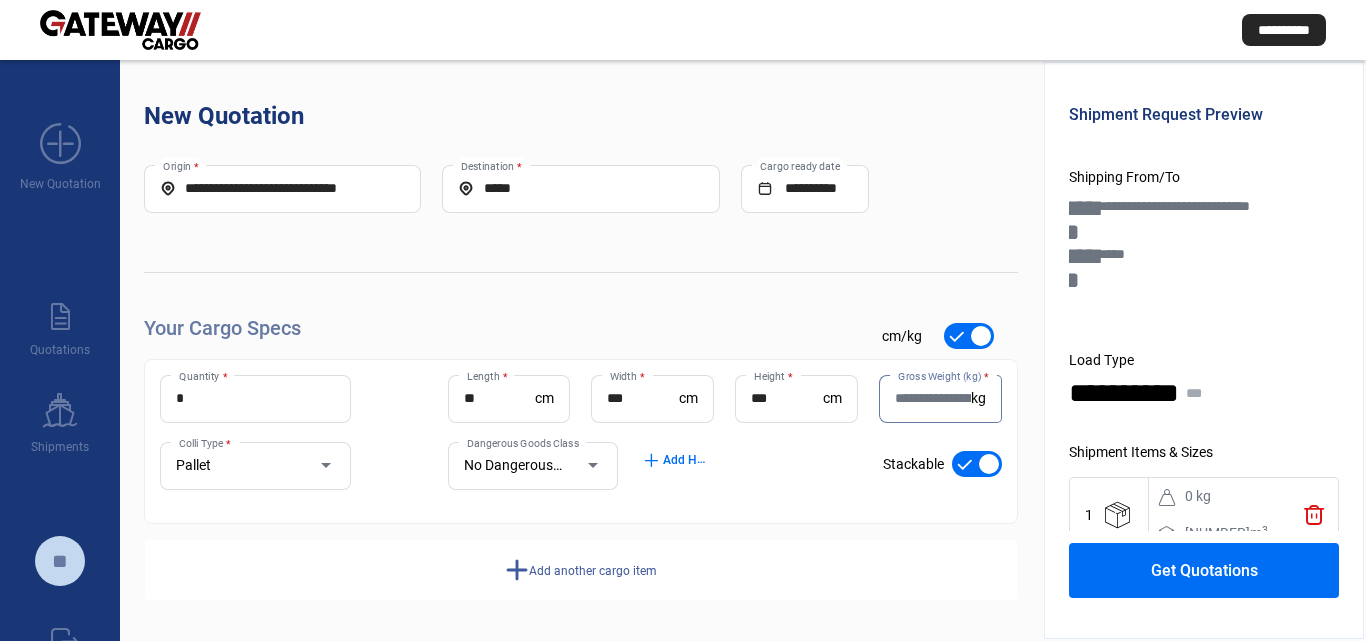click on "Gross Weight (kg)  *" at bounding box center [933, 398] 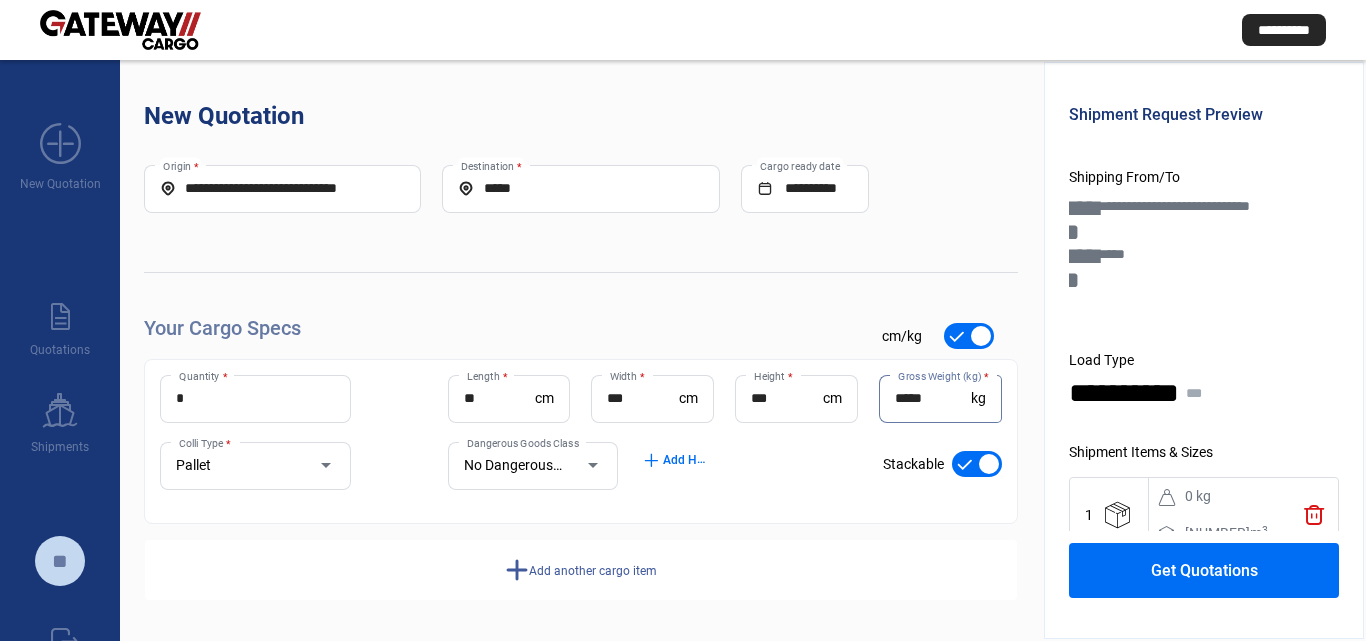 type on "*****" 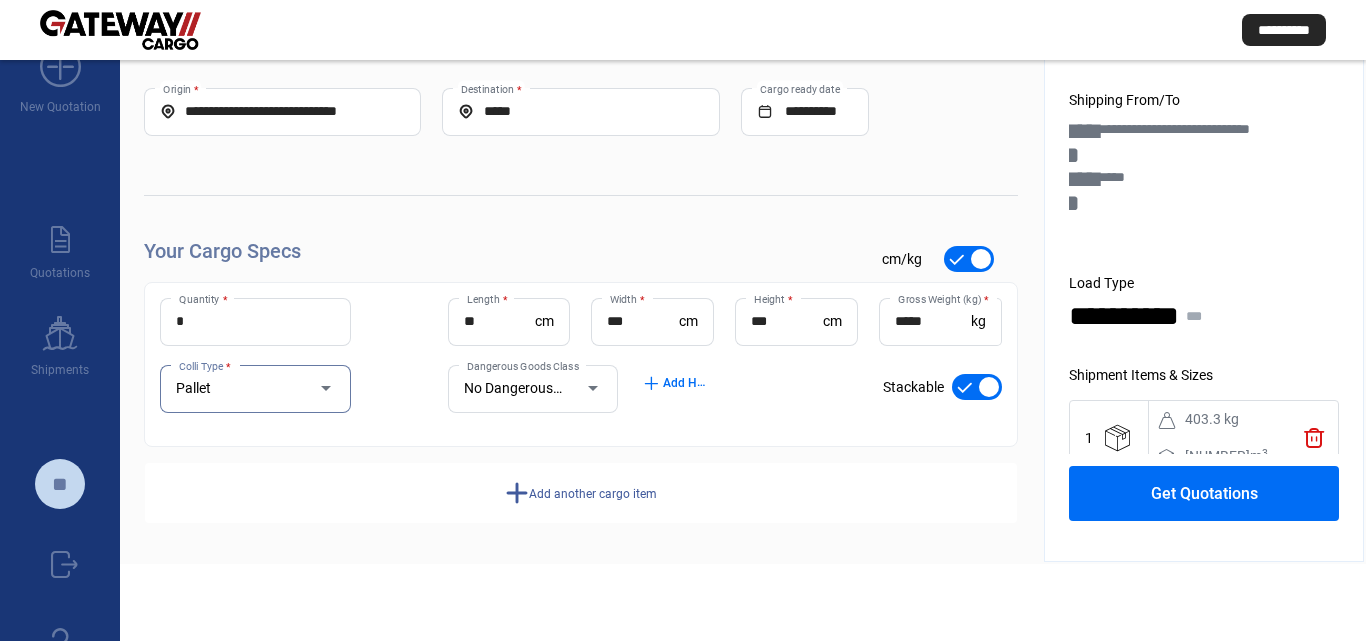 scroll, scrollTop: 178, scrollLeft: 0, axis: vertical 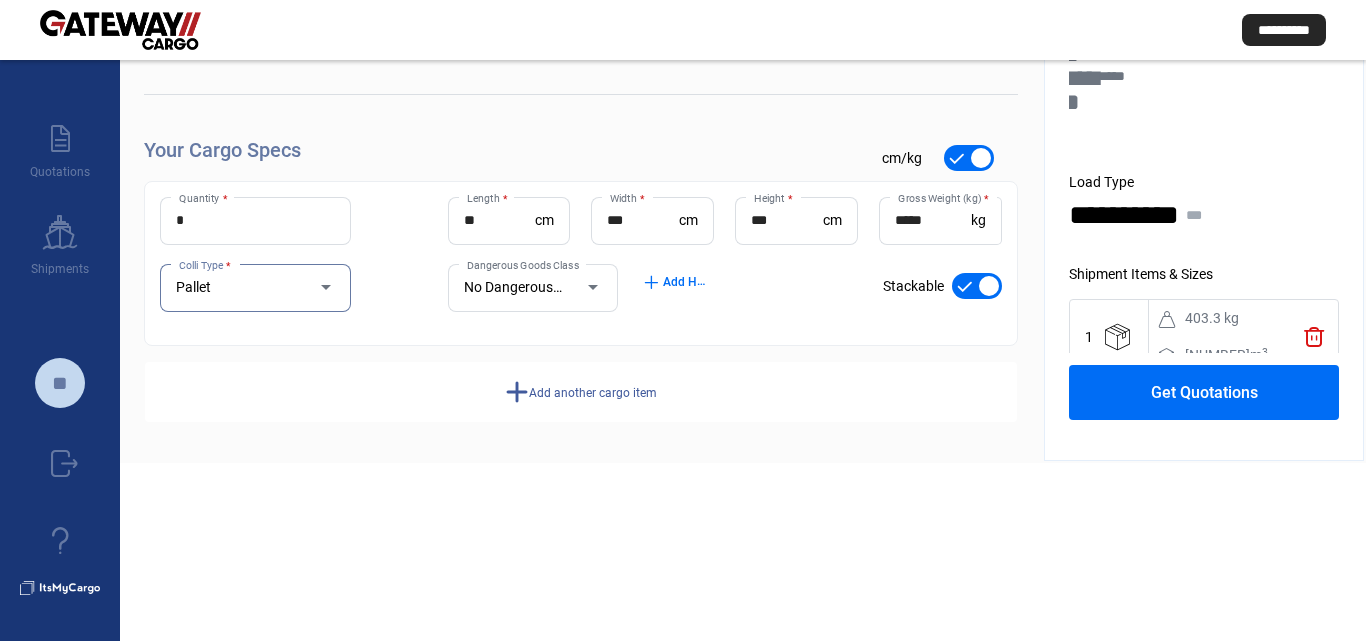 click on "Add another cargo item" 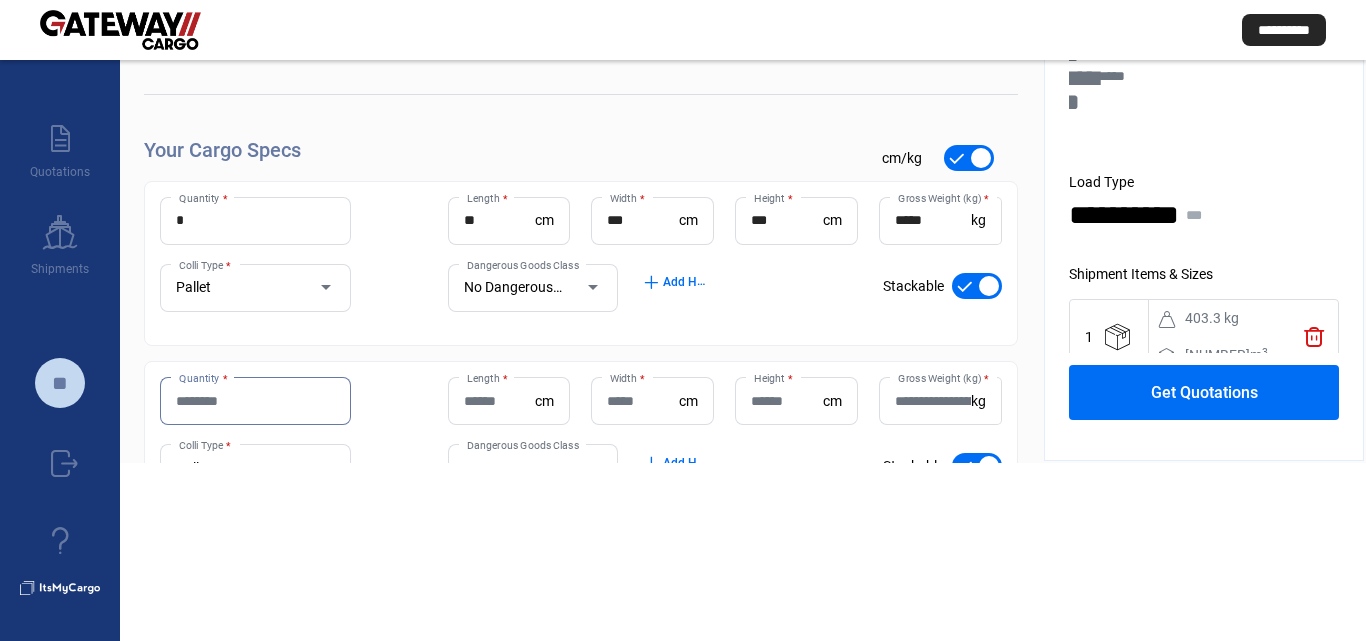 click on "Quantity *" at bounding box center [255, 401] 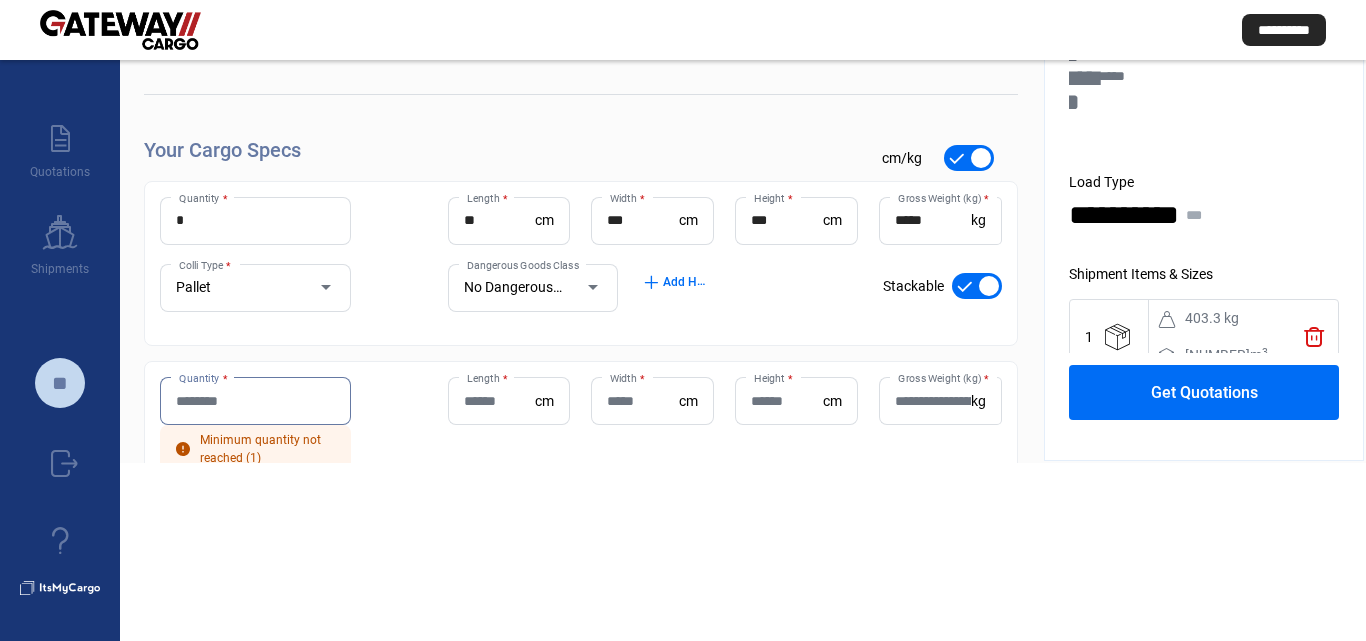 click on "Quantity *" at bounding box center [255, 401] 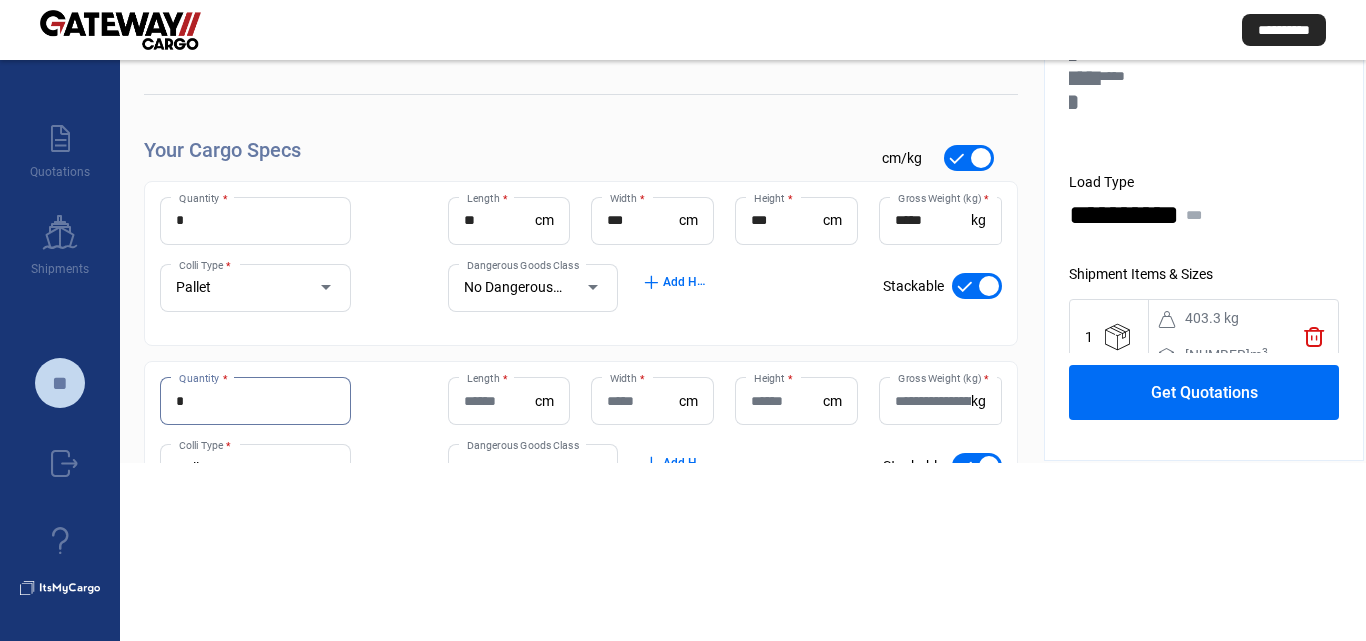 type on "*" 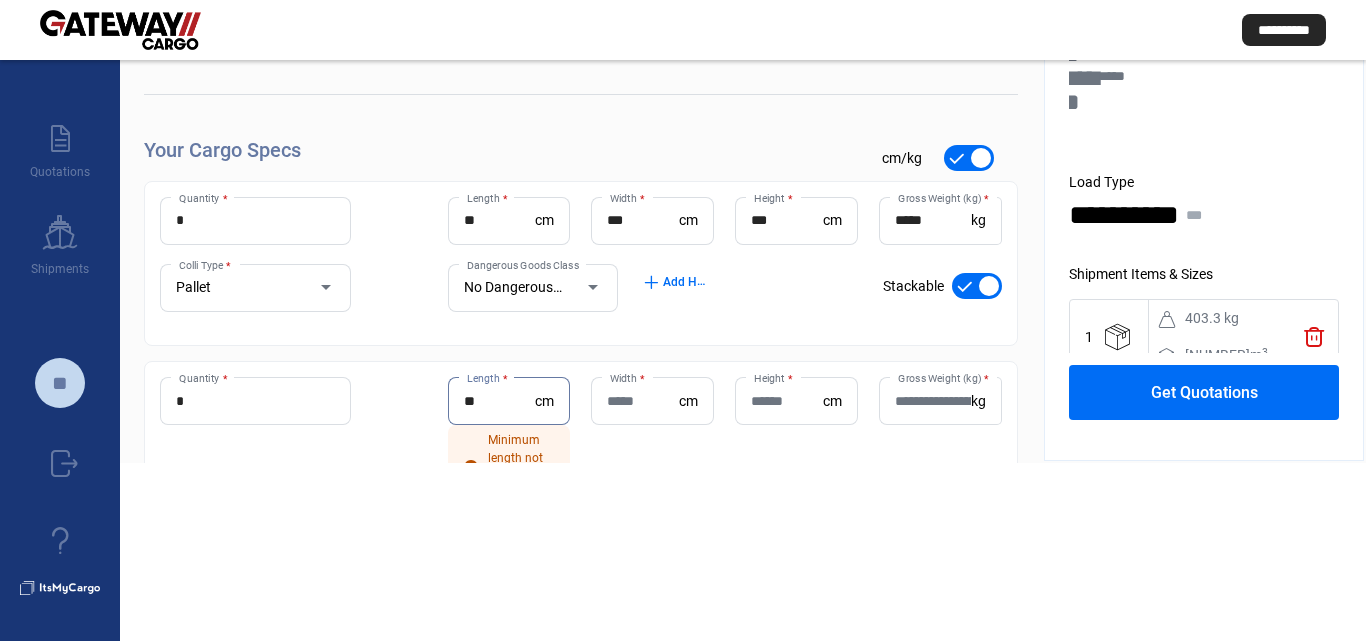 type on "**" 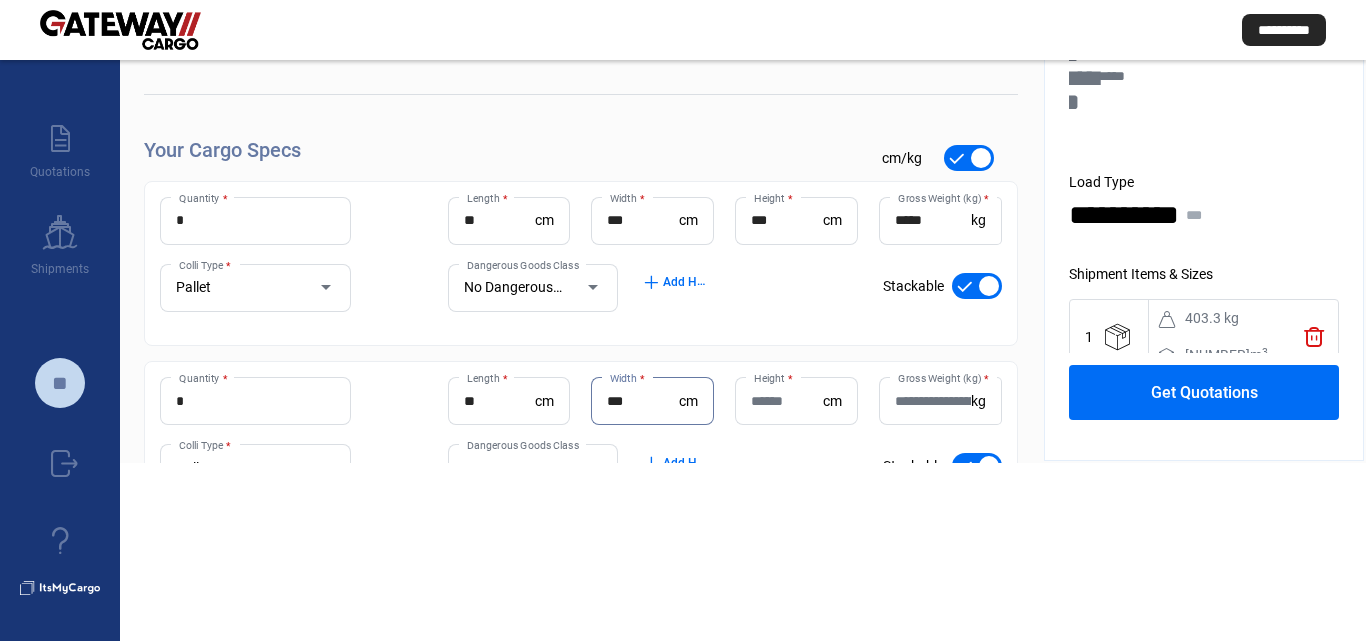 type on "***" 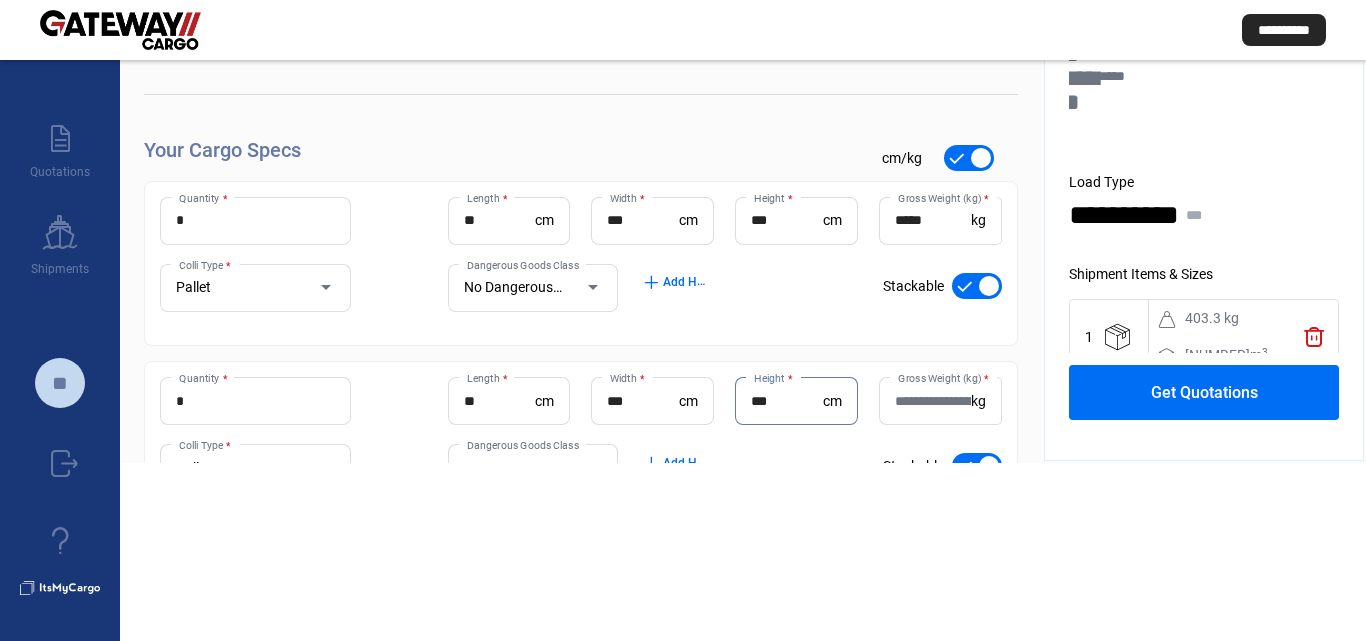 type on "***" 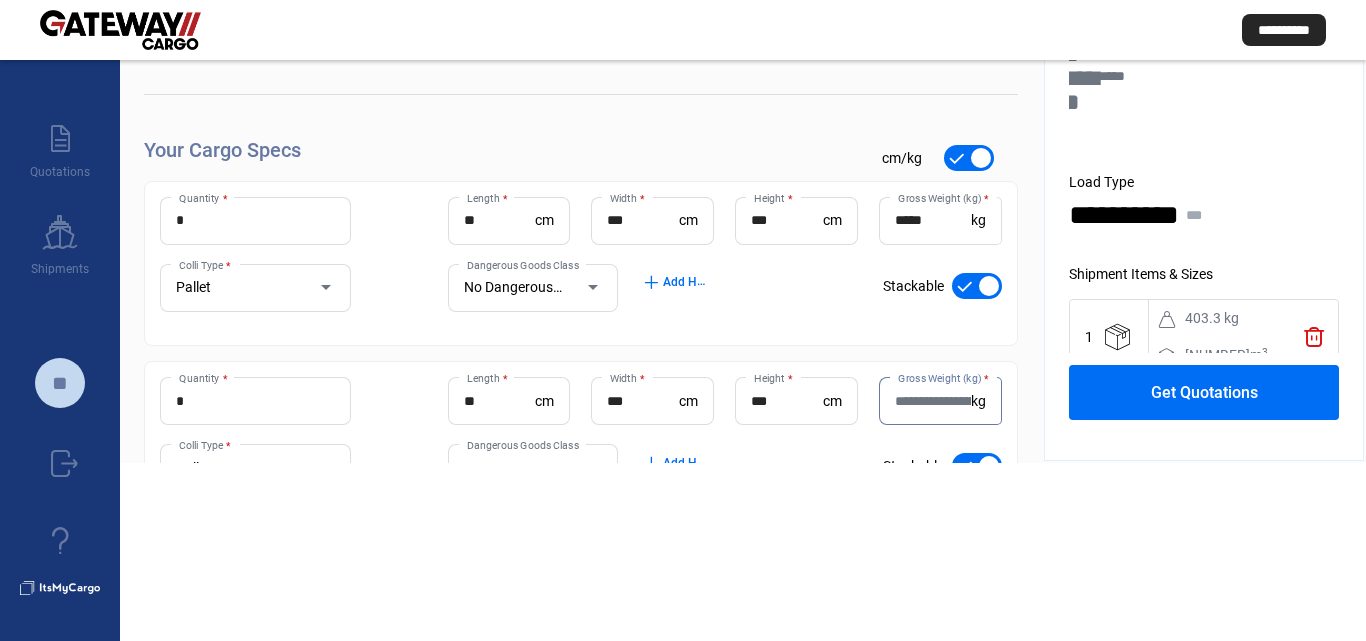 click on "*****" at bounding box center [933, 220] 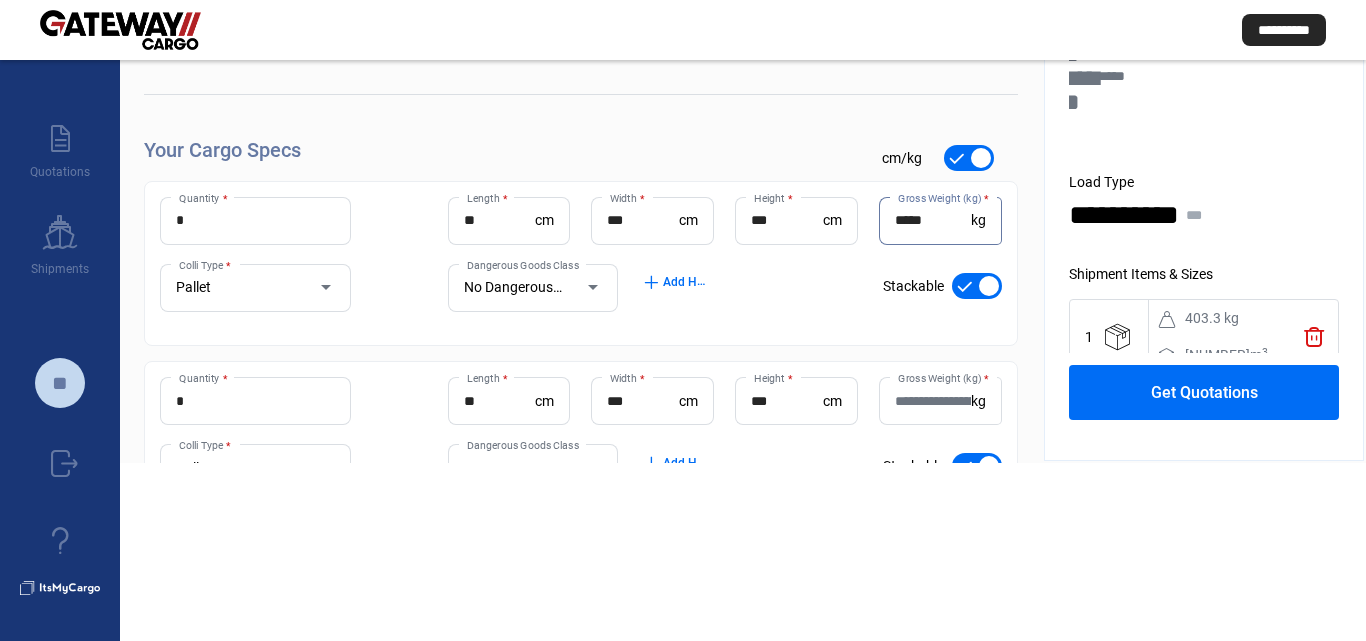 click on "*****" at bounding box center (933, 220) 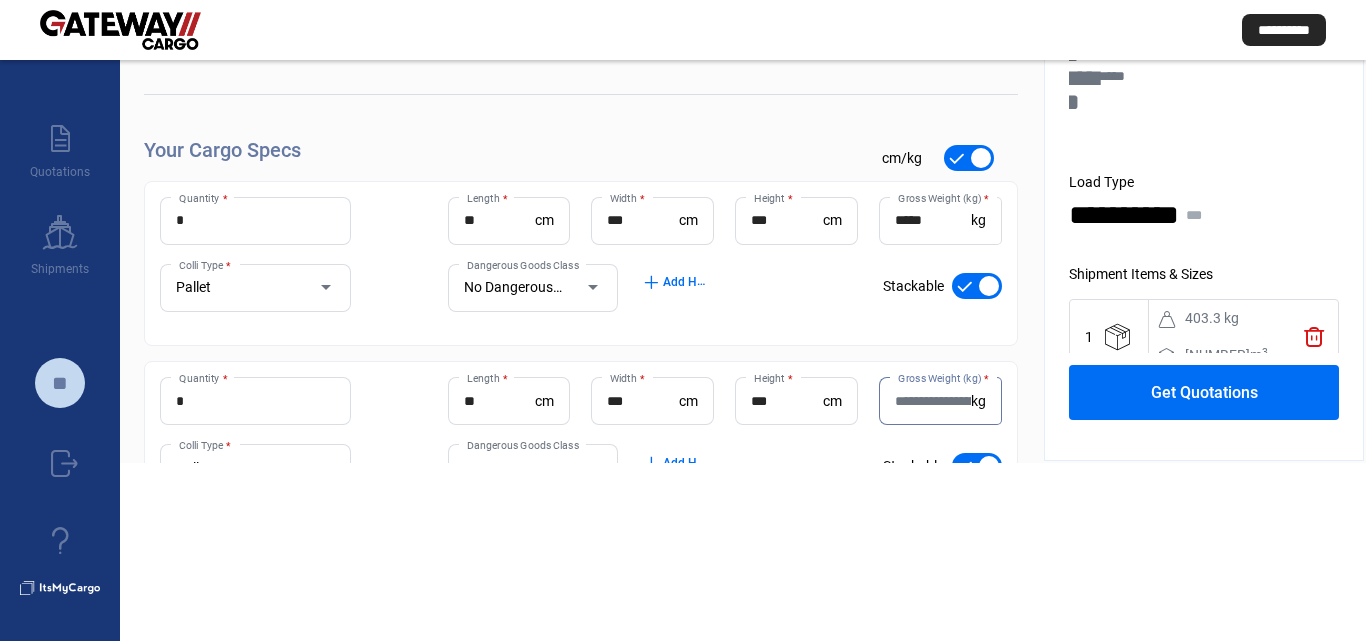 click on "Gross Weight (kg)  *" at bounding box center (933, 401) 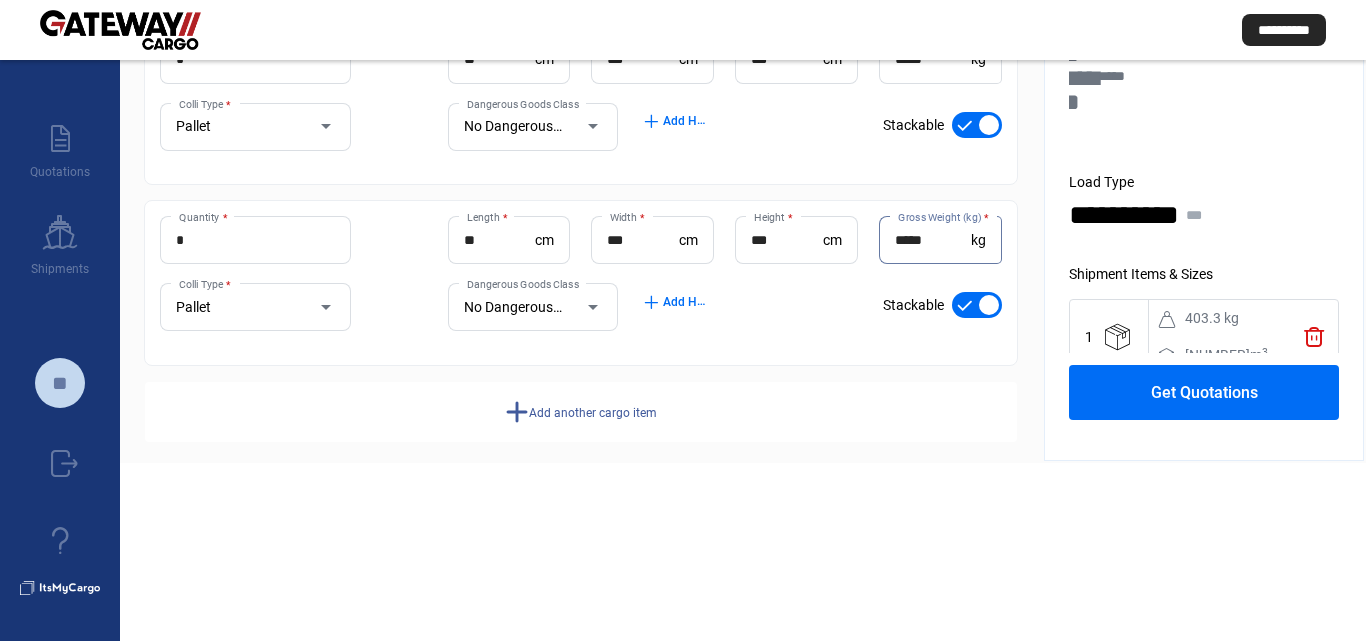 scroll, scrollTop: 183, scrollLeft: 0, axis: vertical 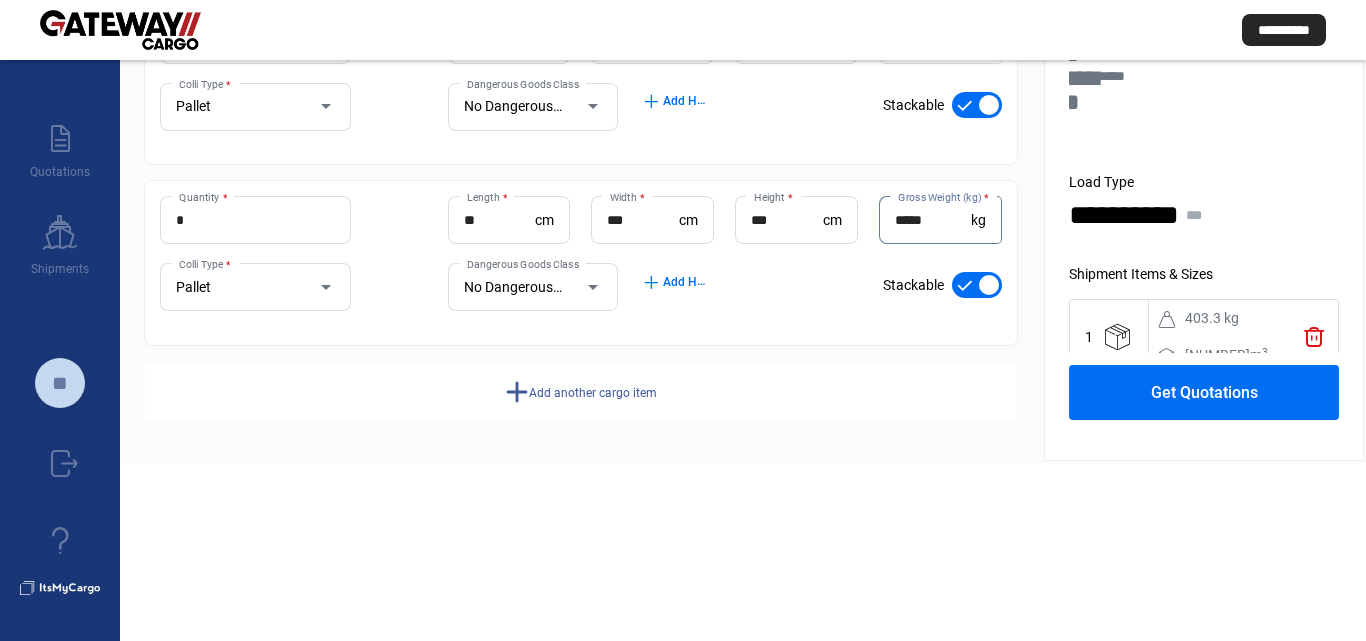 type on "*****" 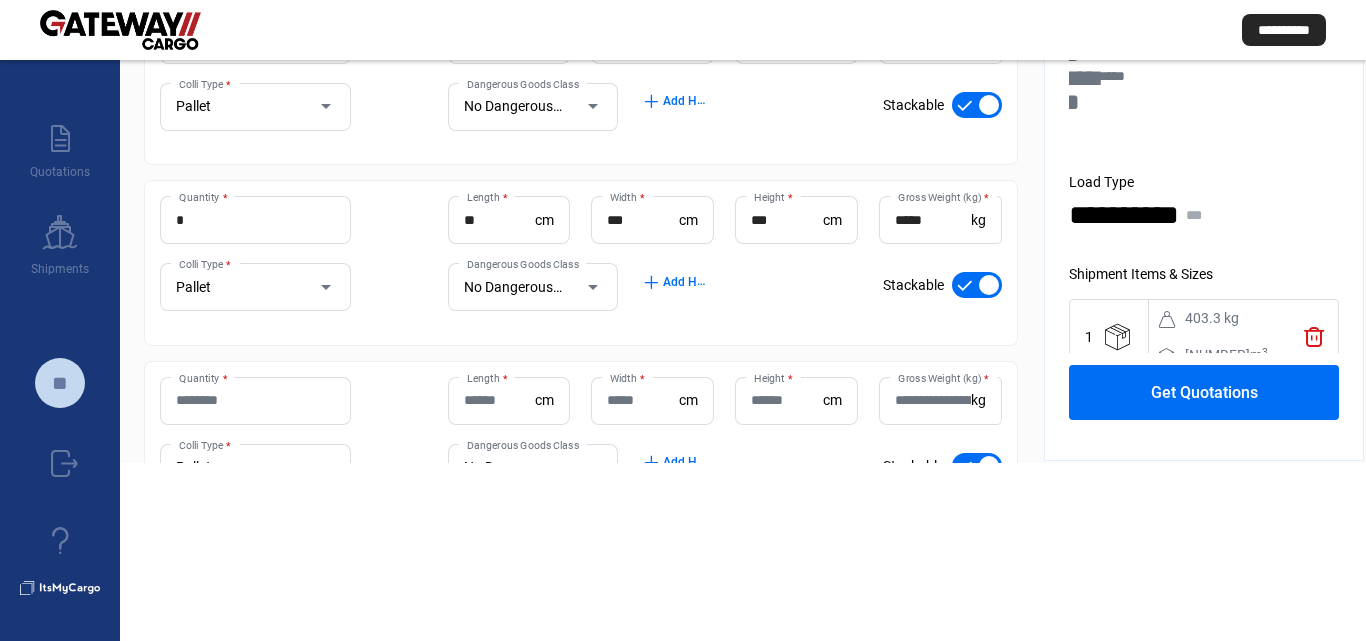 click on "Quantity *" at bounding box center [255, 400] 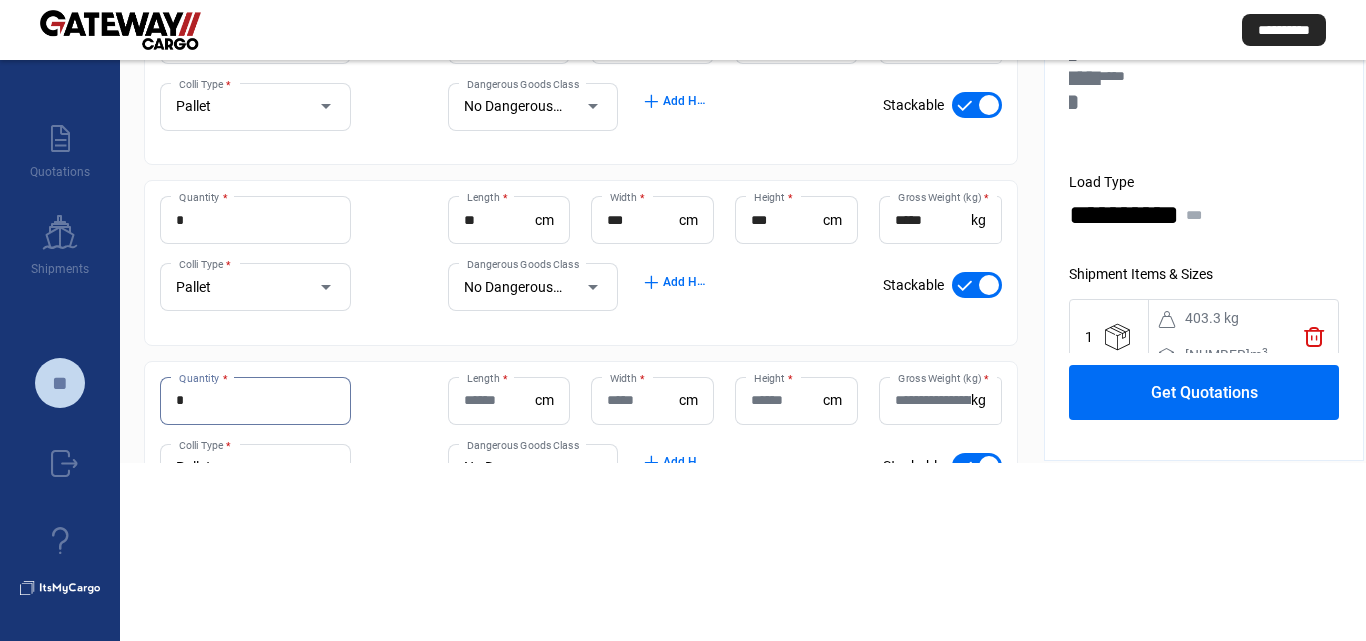 type on "*" 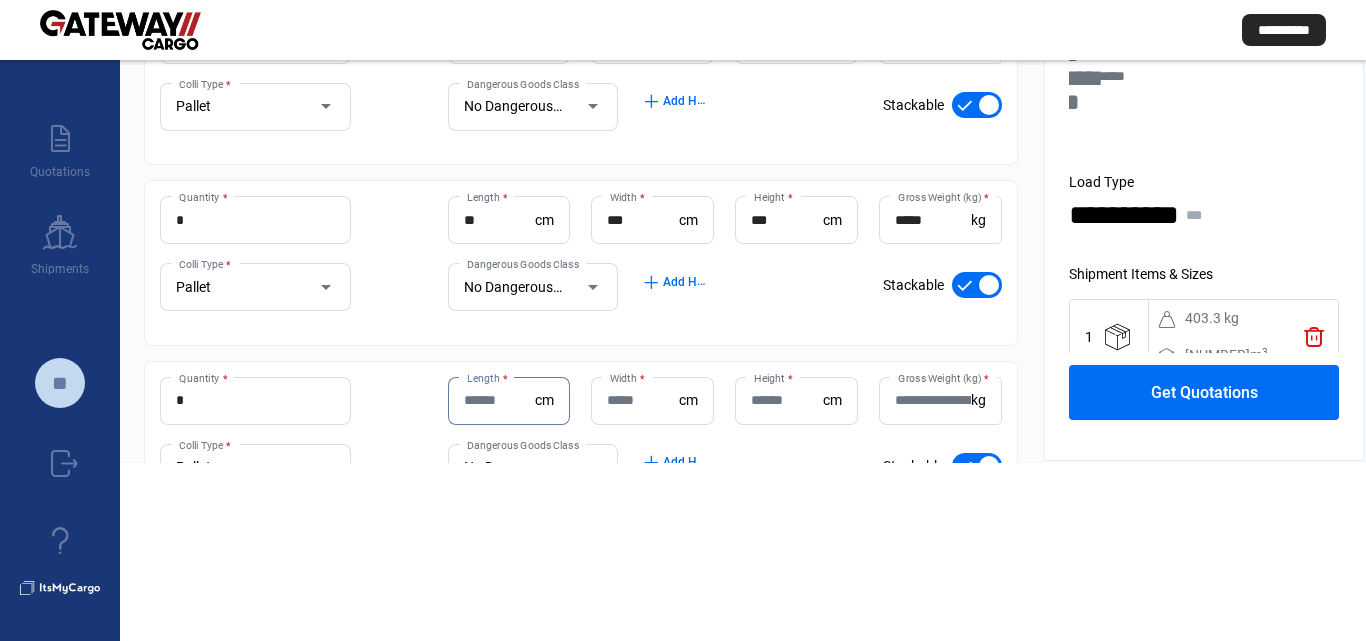 type on "*" 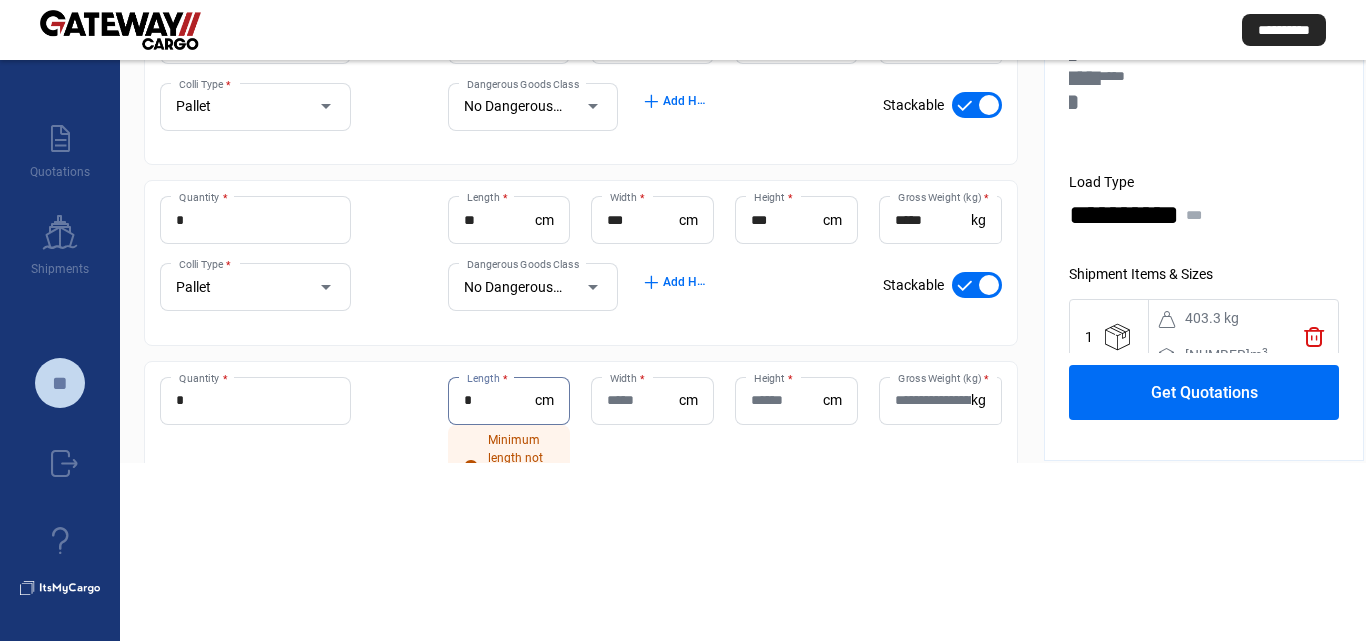 type on "*" 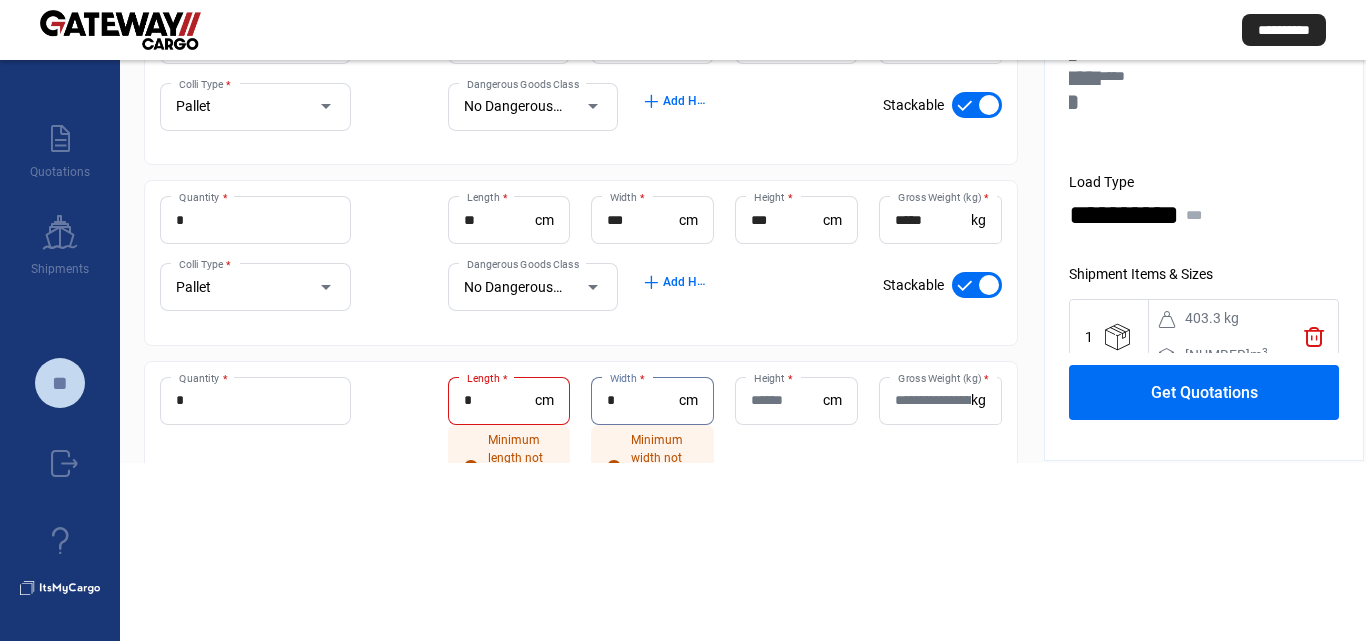type on "*" 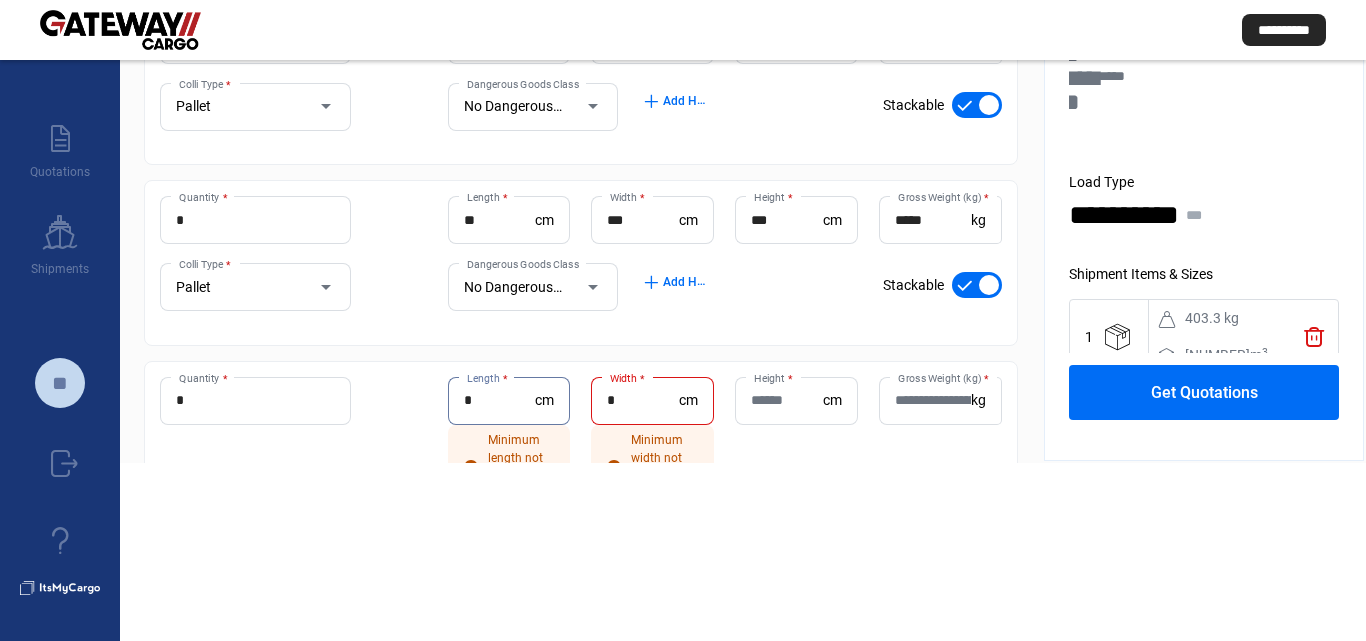 drag, startPoint x: 504, startPoint y: 404, endPoint x: 385, endPoint y: 404, distance: 119 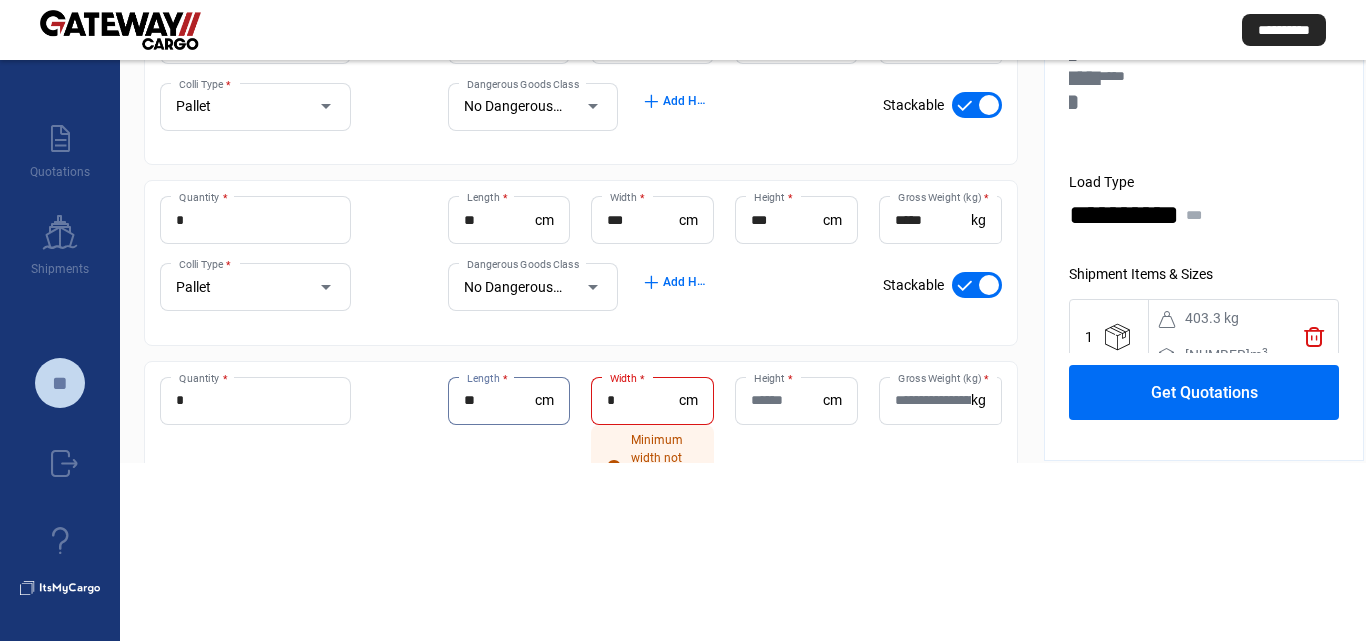 type on "**" 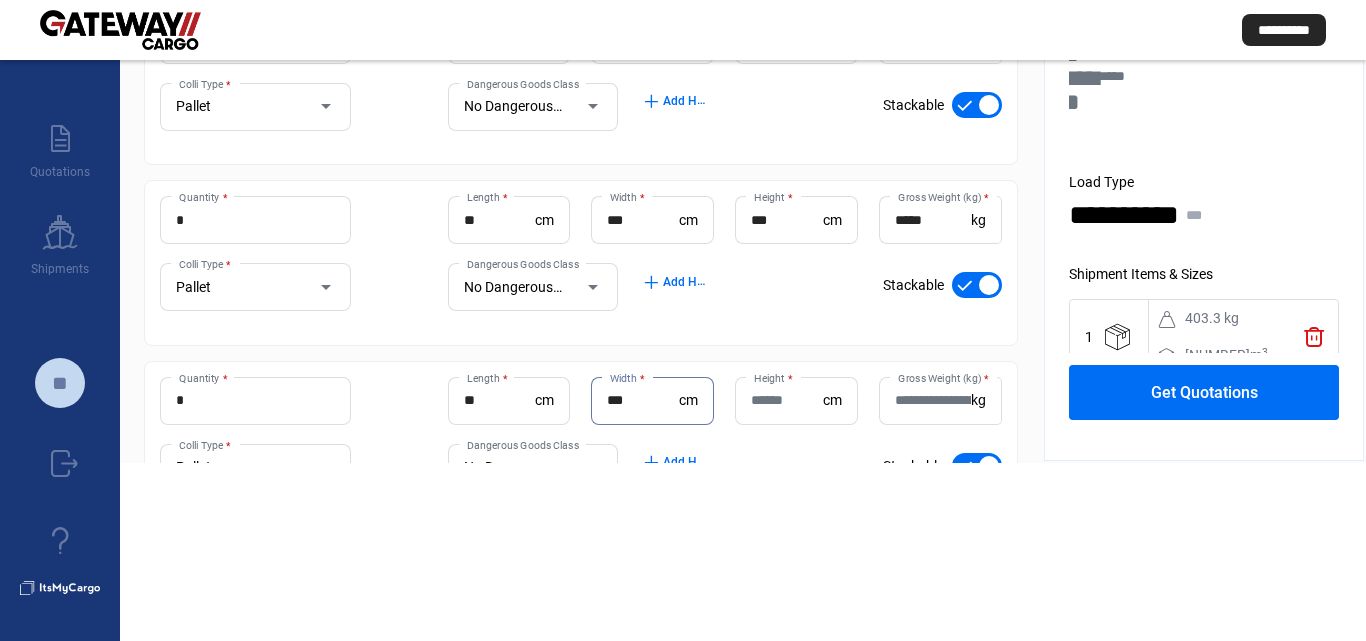 type on "***" 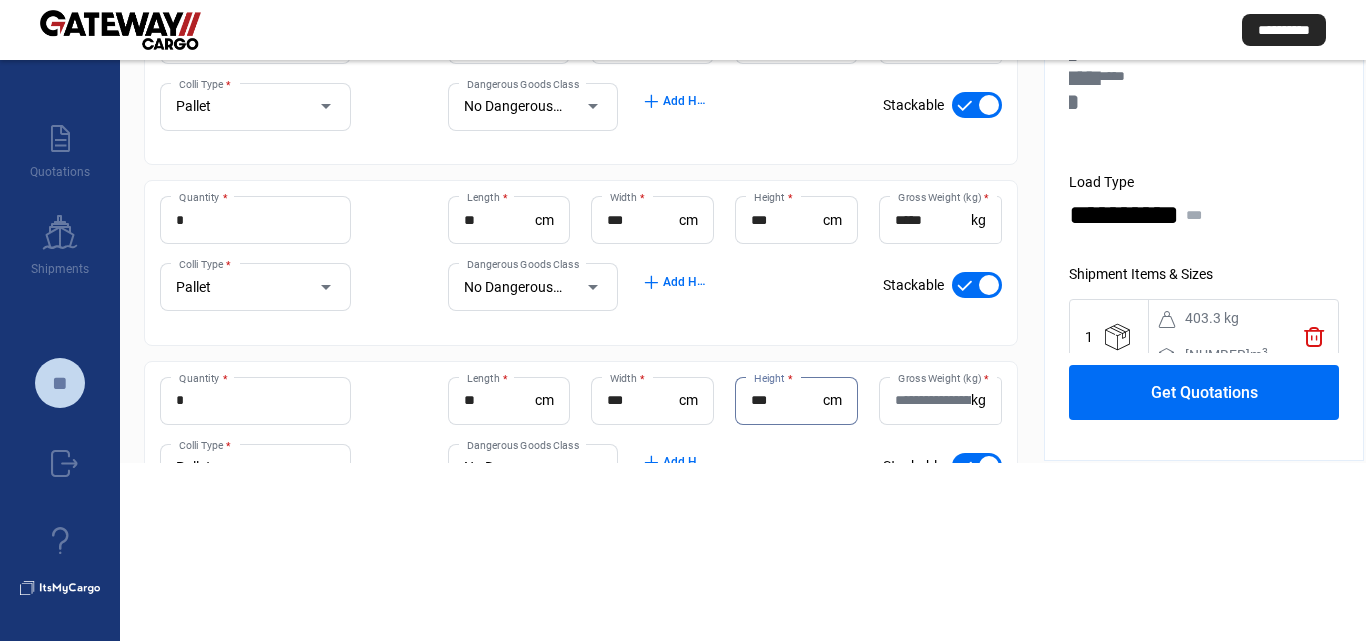 type on "***" 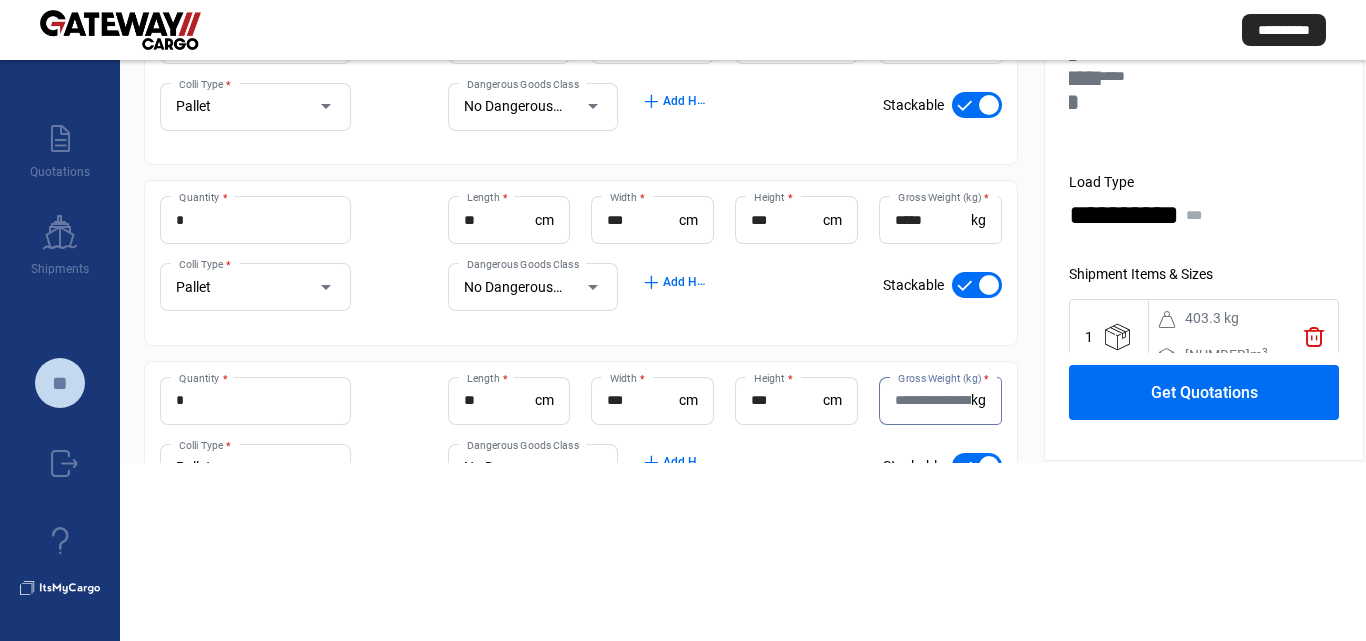 click on "***** Gross Weight (kg)  *" 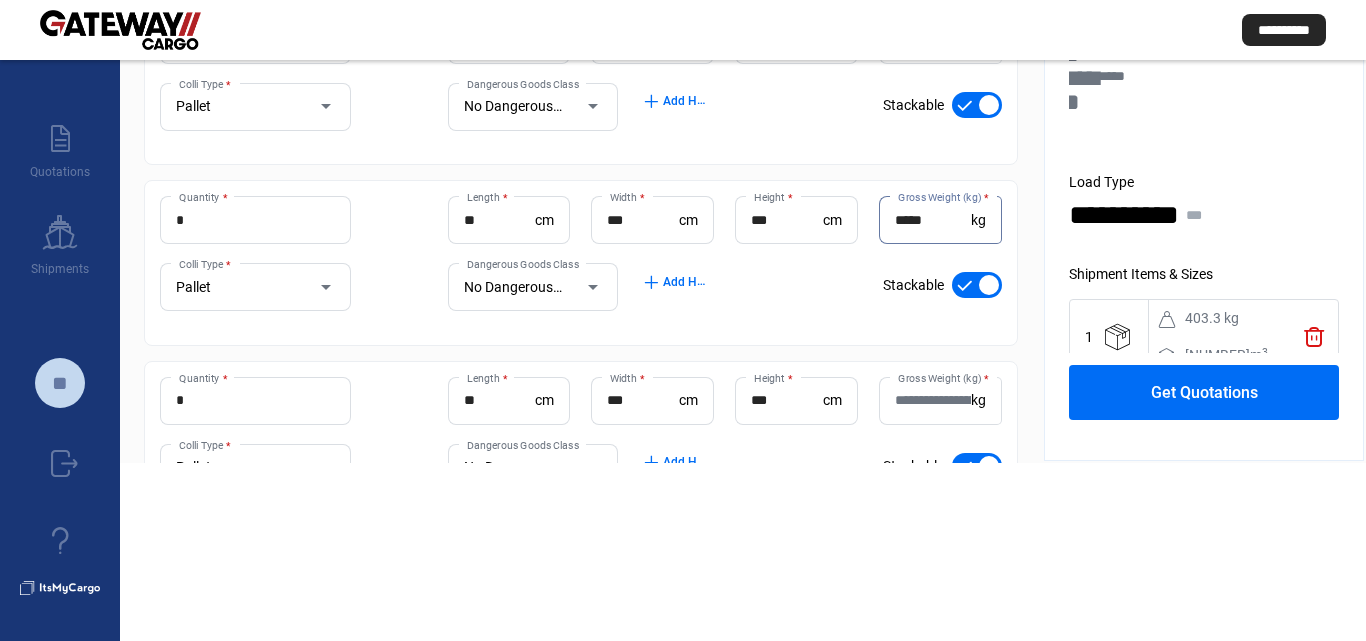 click on "*****" at bounding box center (933, 220) 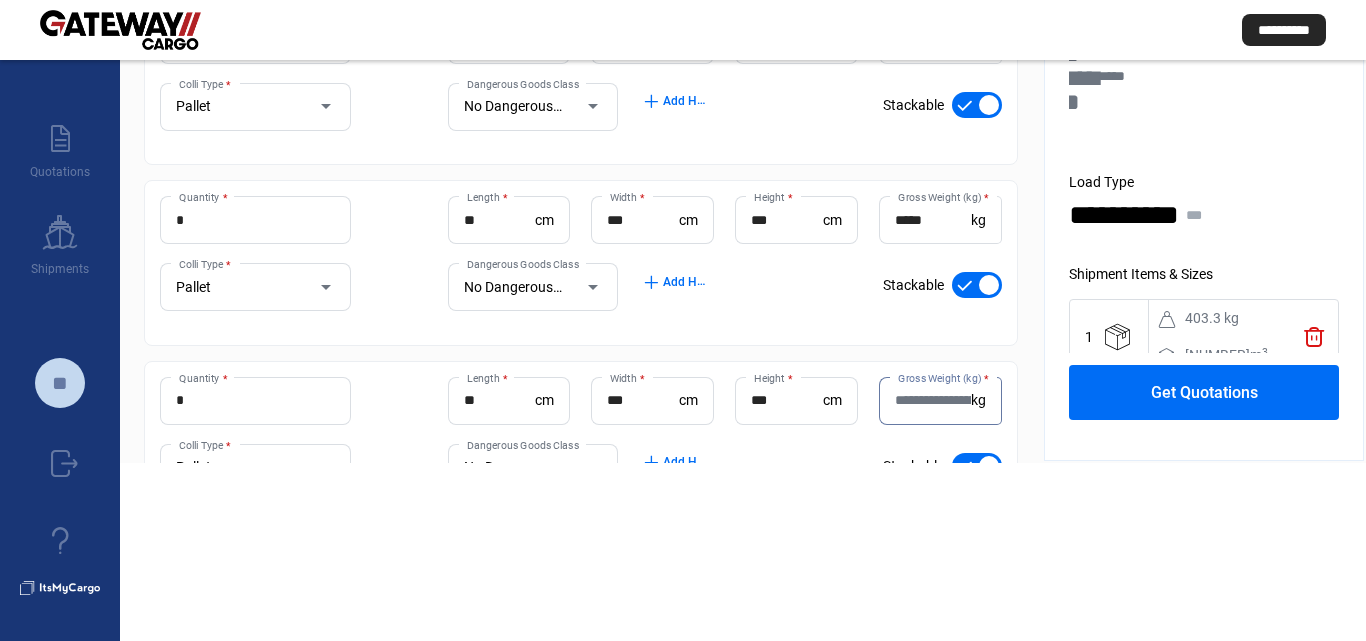 click on "Gross Weight (kg)  *" at bounding box center [933, 400] 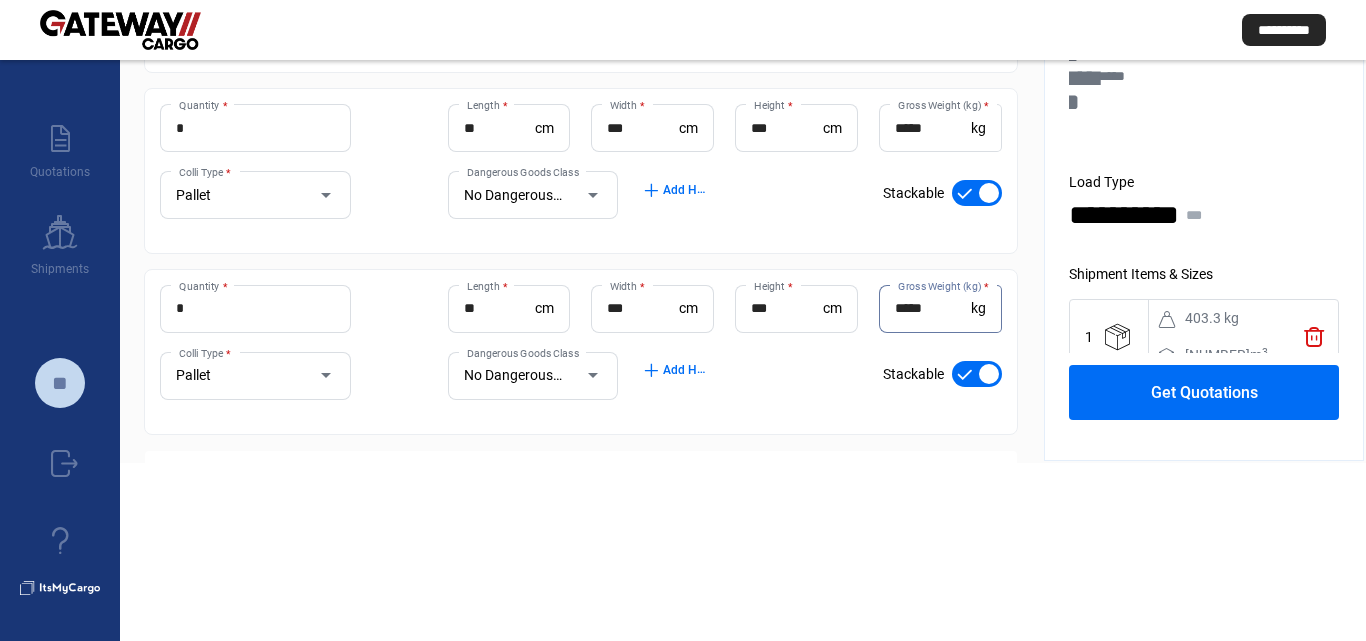 scroll, scrollTop: 364, scrollLeft: 0, axis: vertical 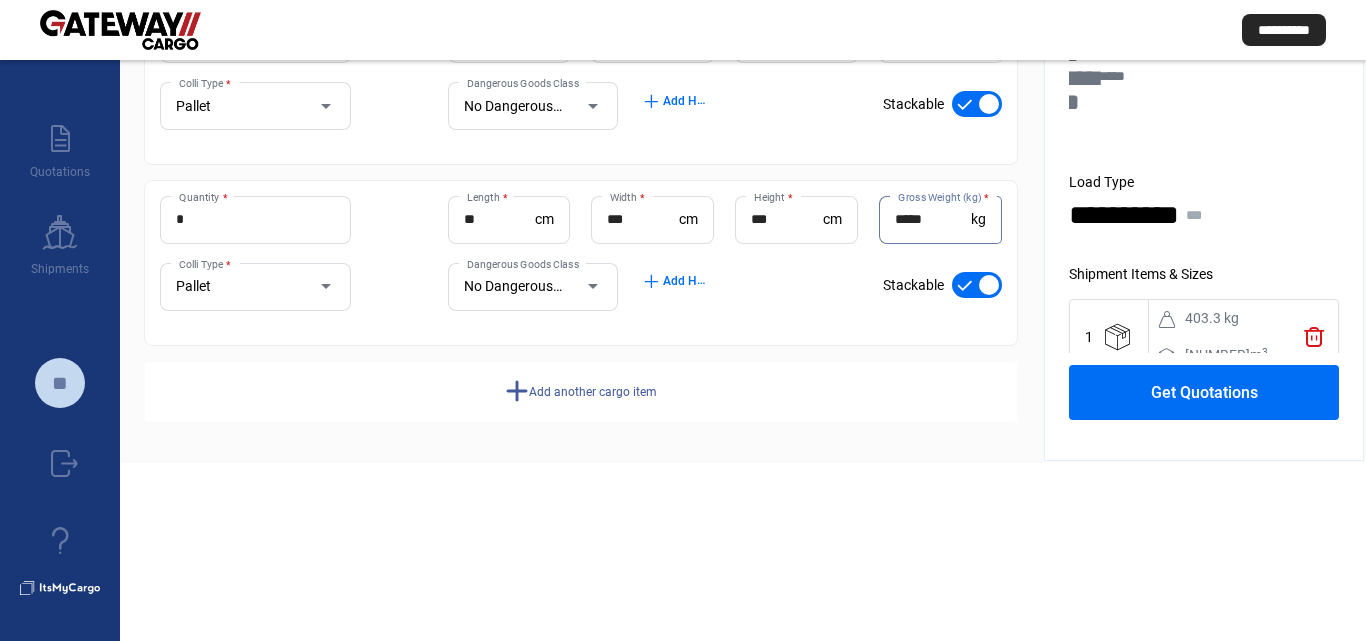 type on "*****" 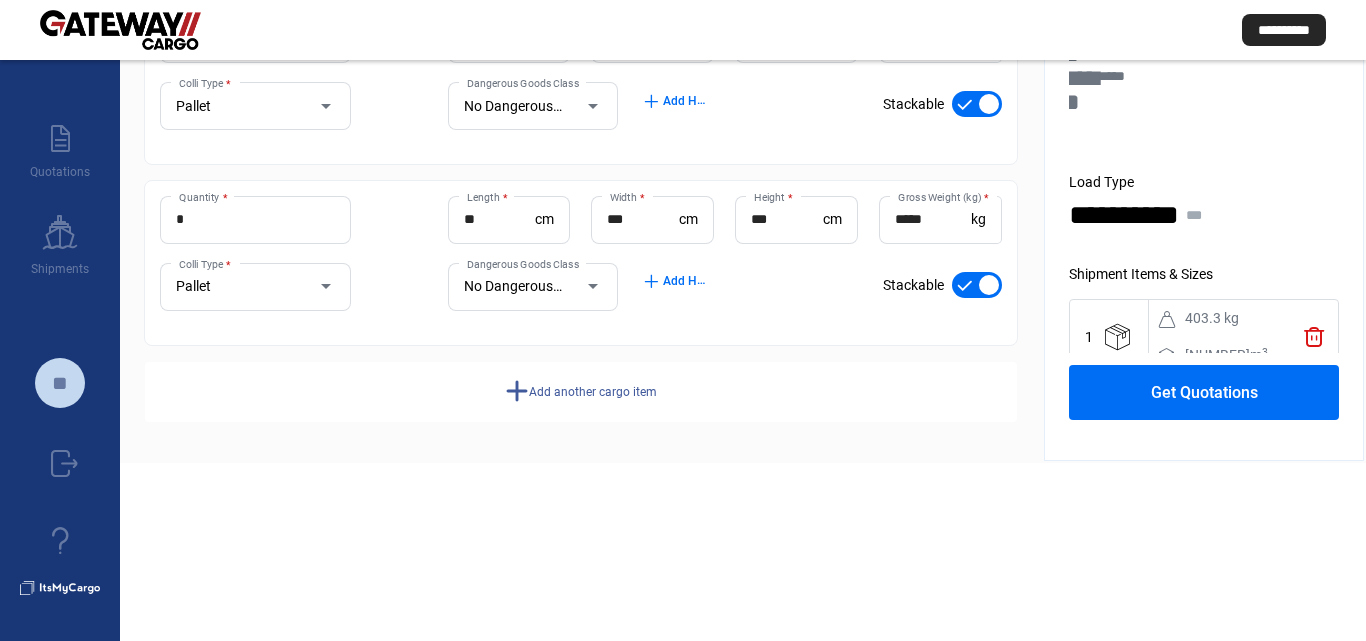 click on "Add another cargo item" 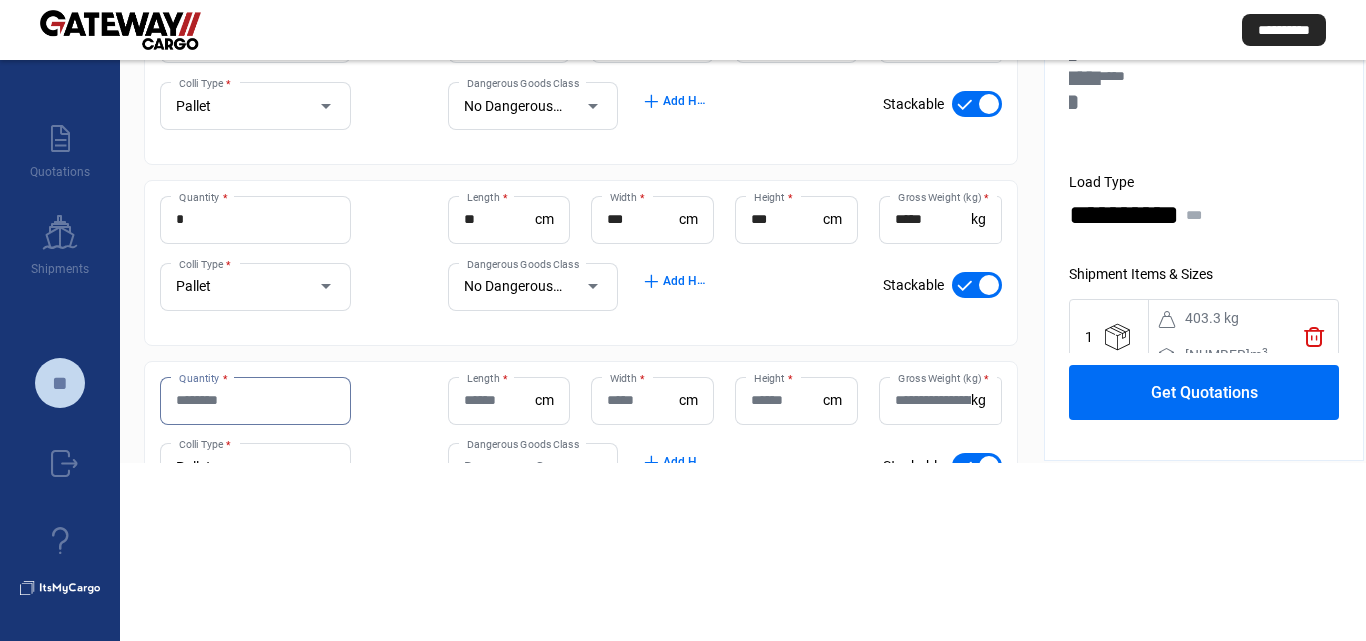 click on "Quantity *" at bounding box center [255, 400] 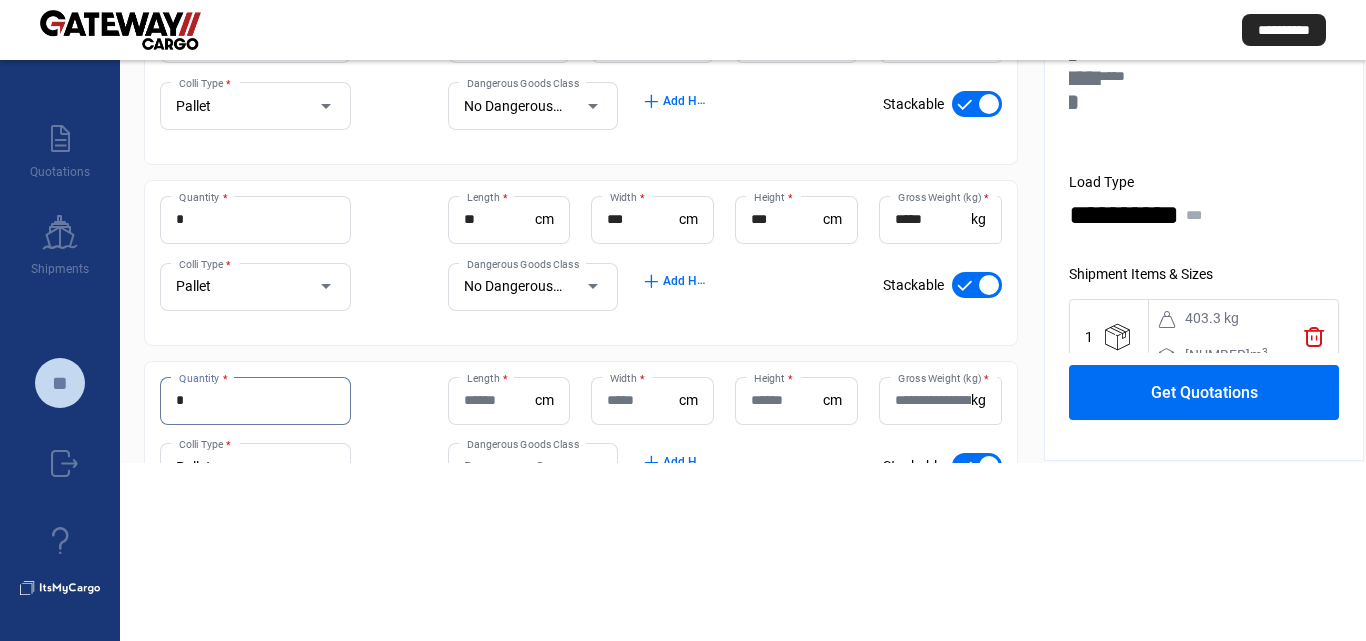 type on "*" 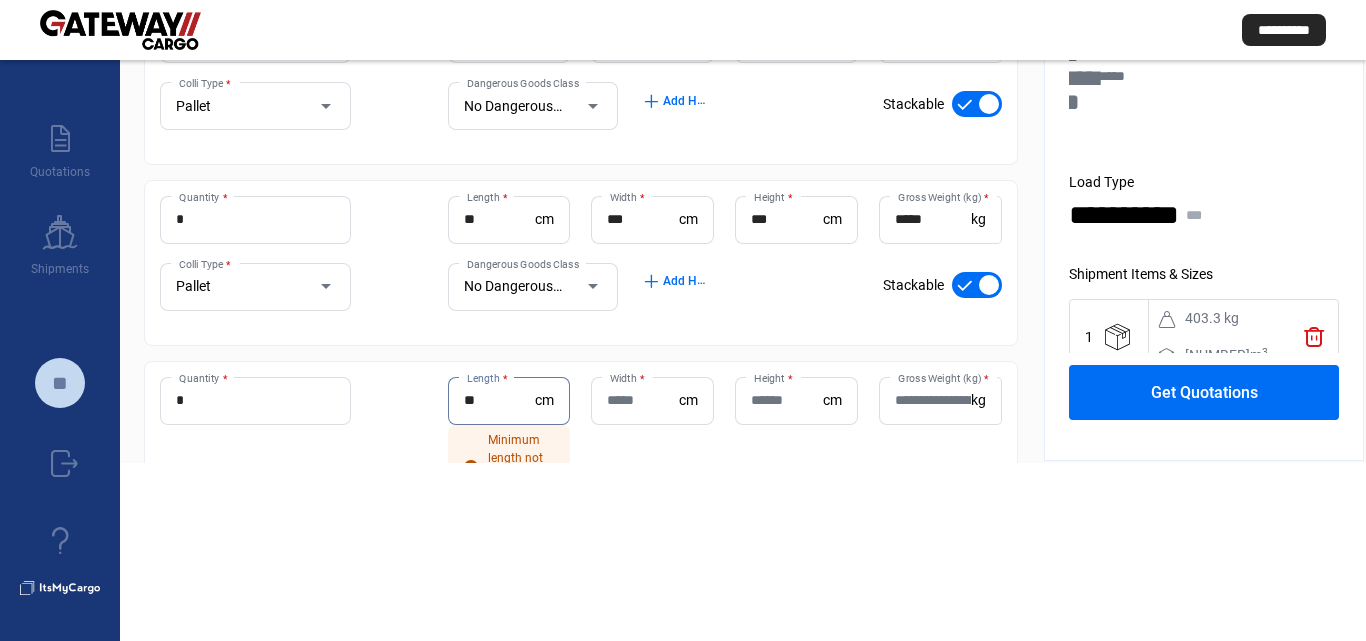 type on "**" 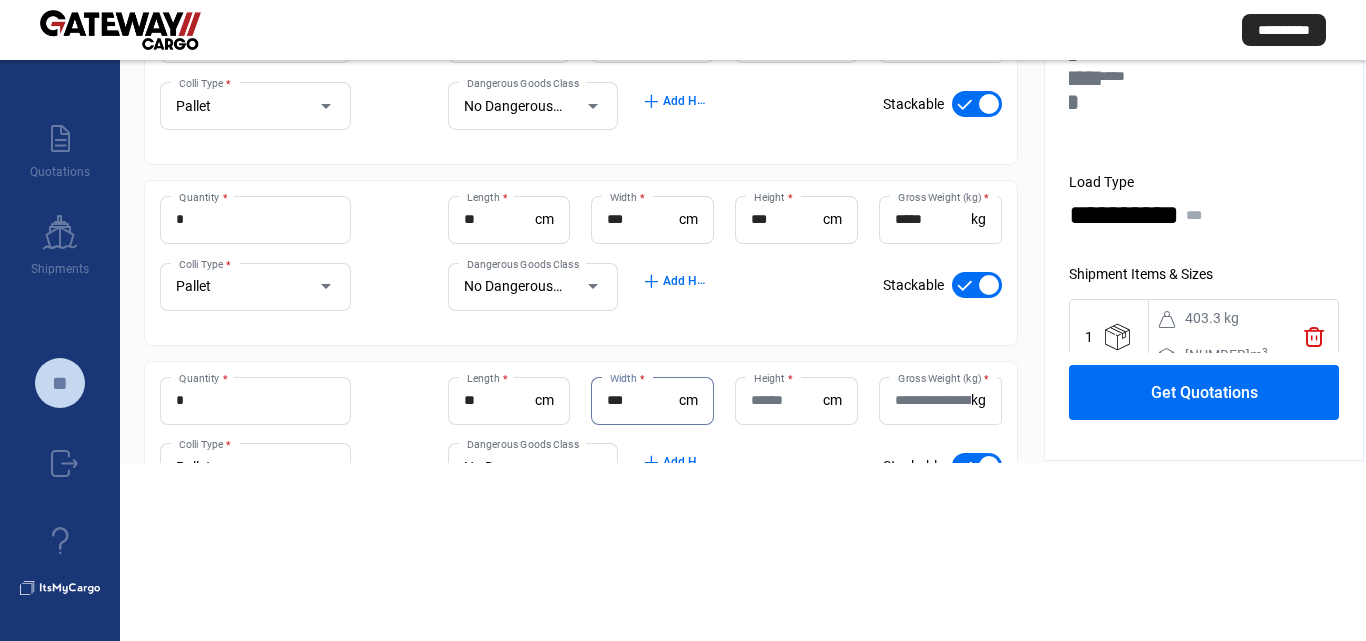 type on "***" 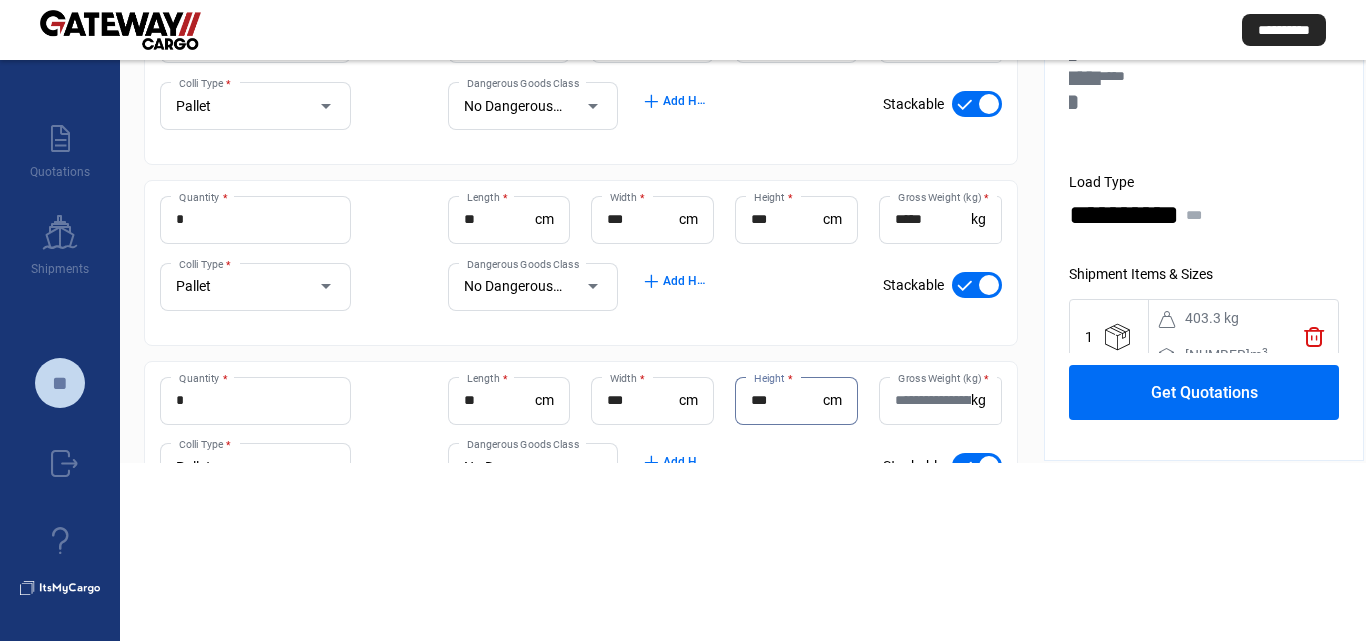 type on "***" 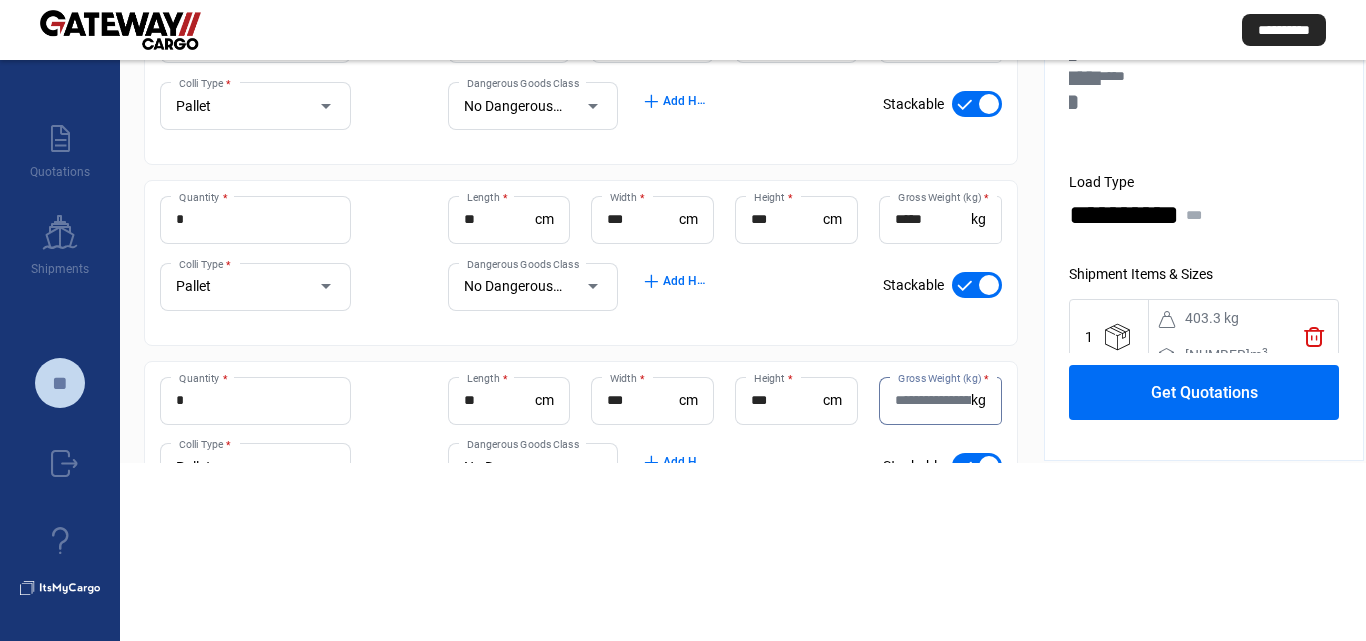 click on "Gross Weight (kg)  *" at bounding box center [933, 400] 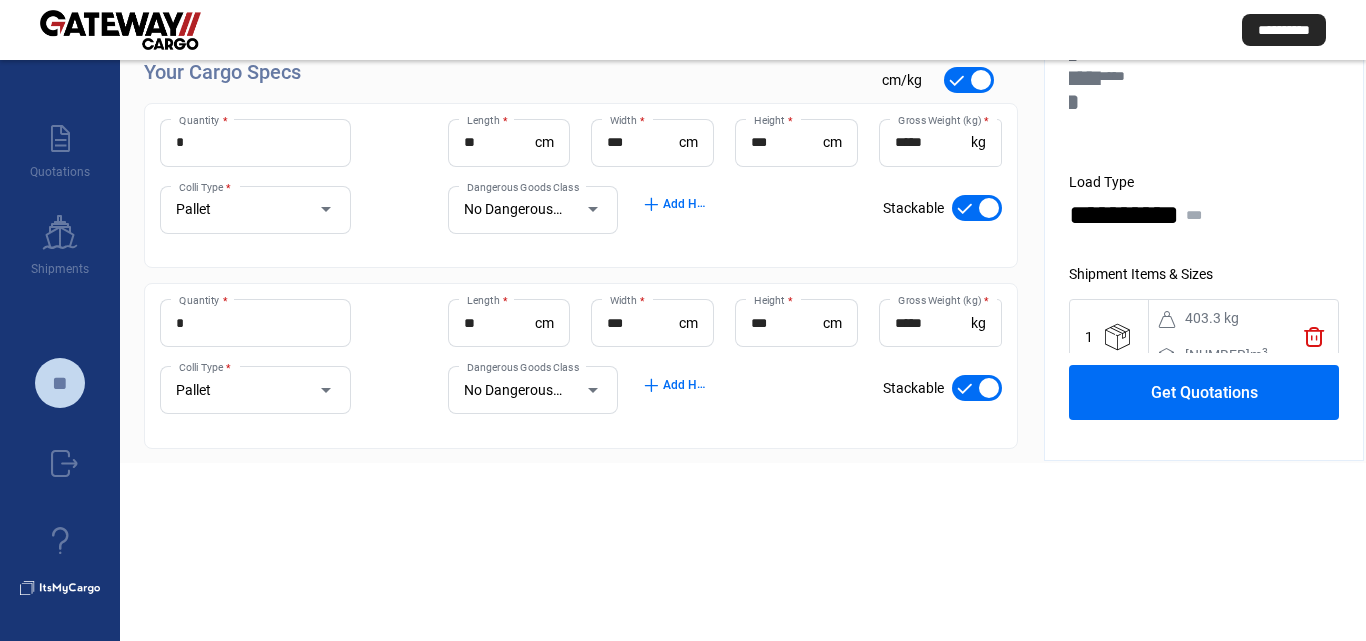 scroll, scrollTop: 44, scrollLeft: 0, axis: vertical 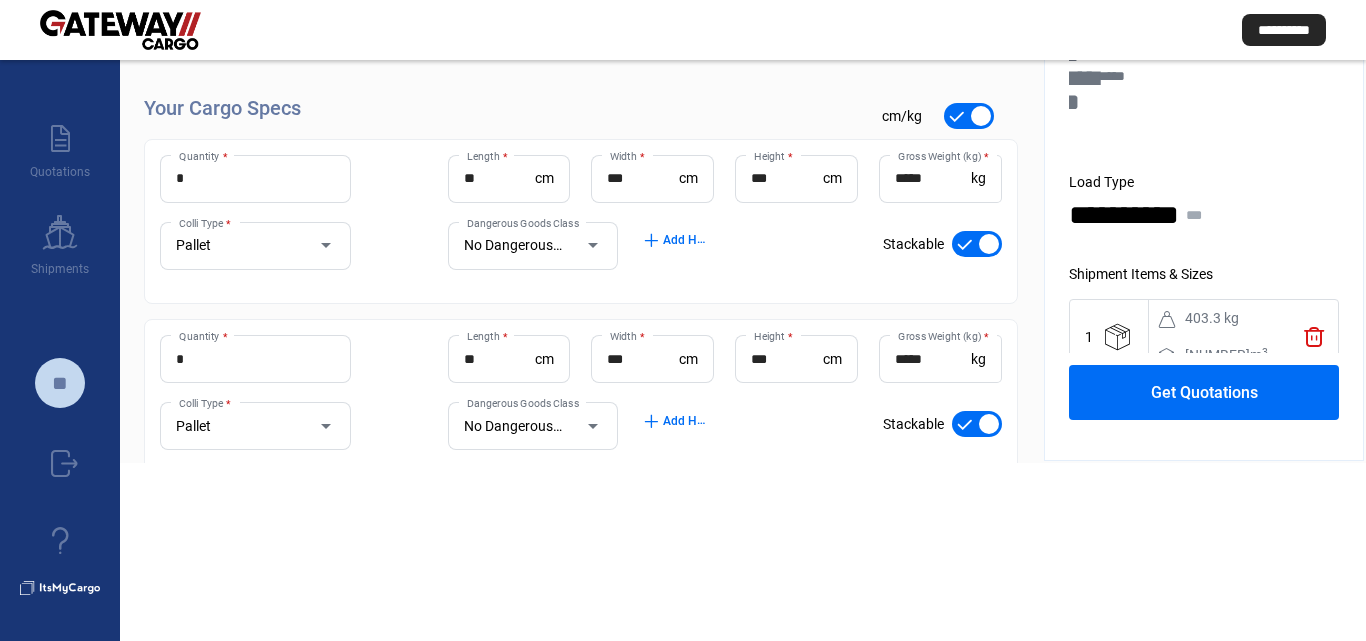 type on "*****" 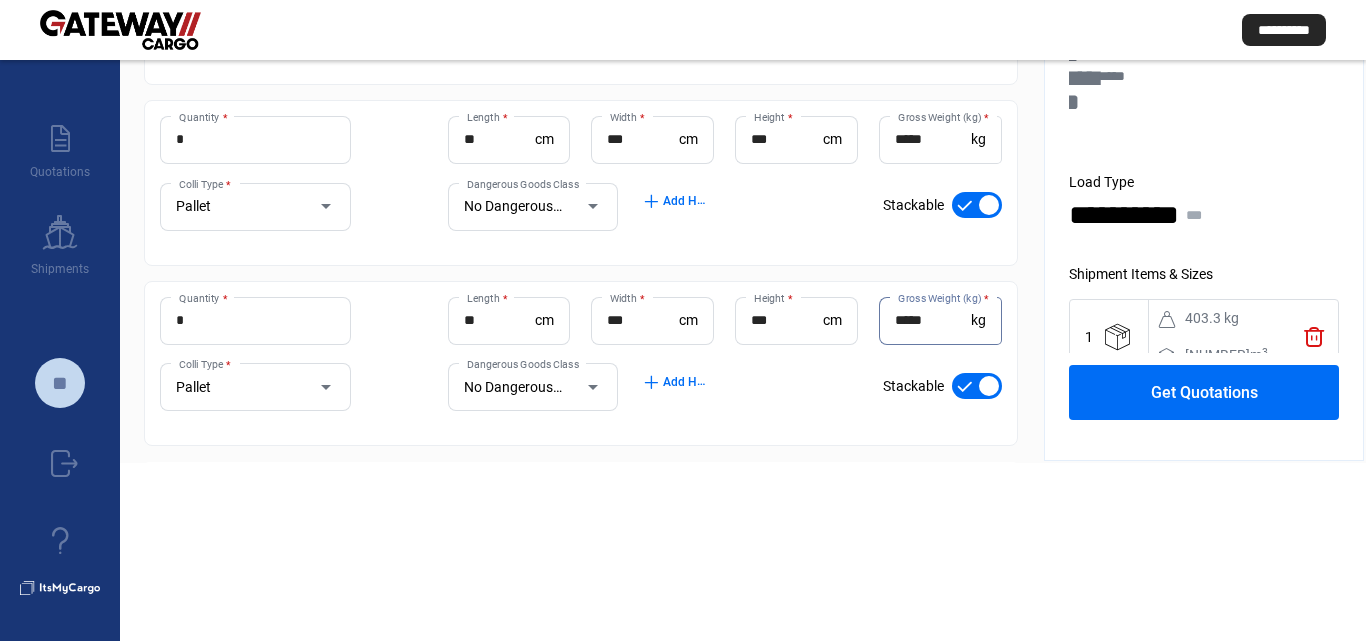 scroll, scrollTop: 0, scrollLeft: 0, axis: both 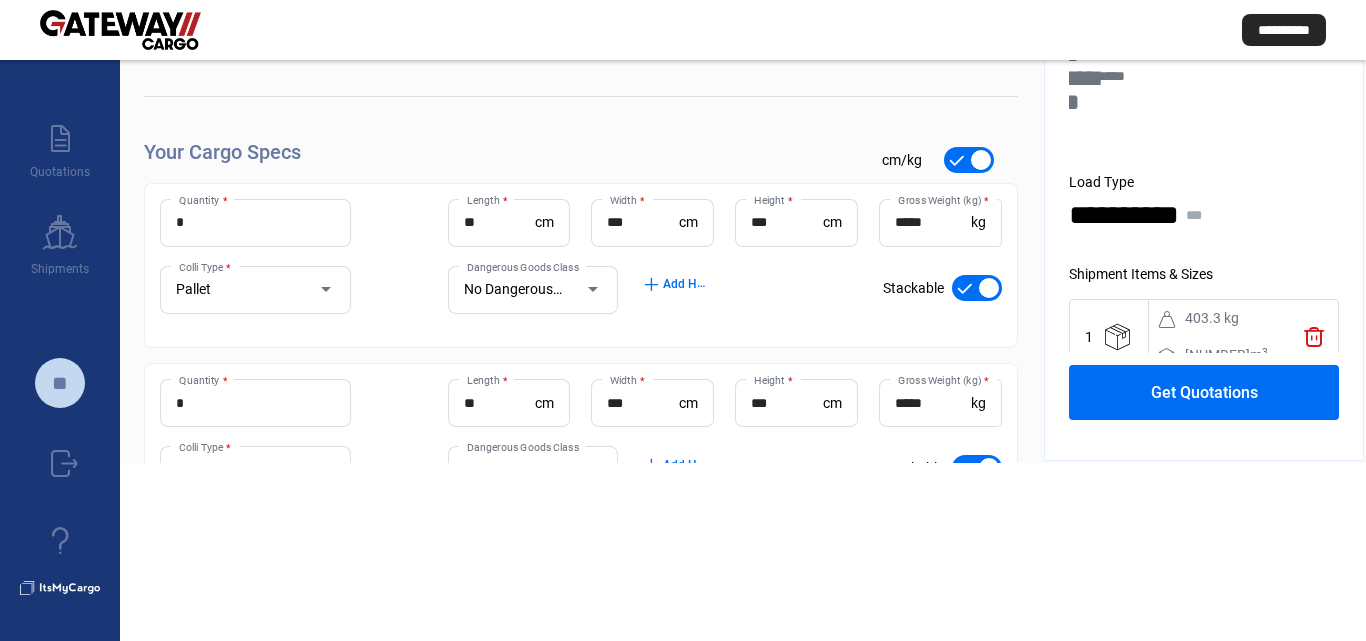click on "Get Quotations" 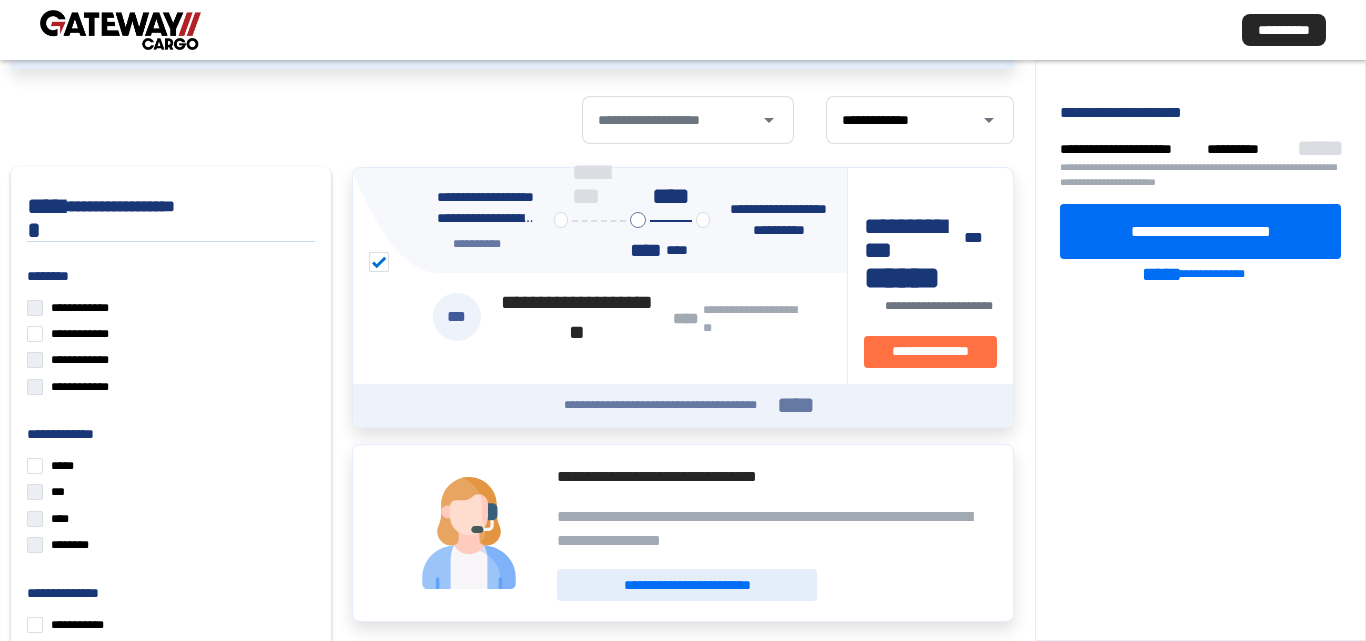 scroll, scrollTop: 178, scrollLeft: 0, axis: vertical 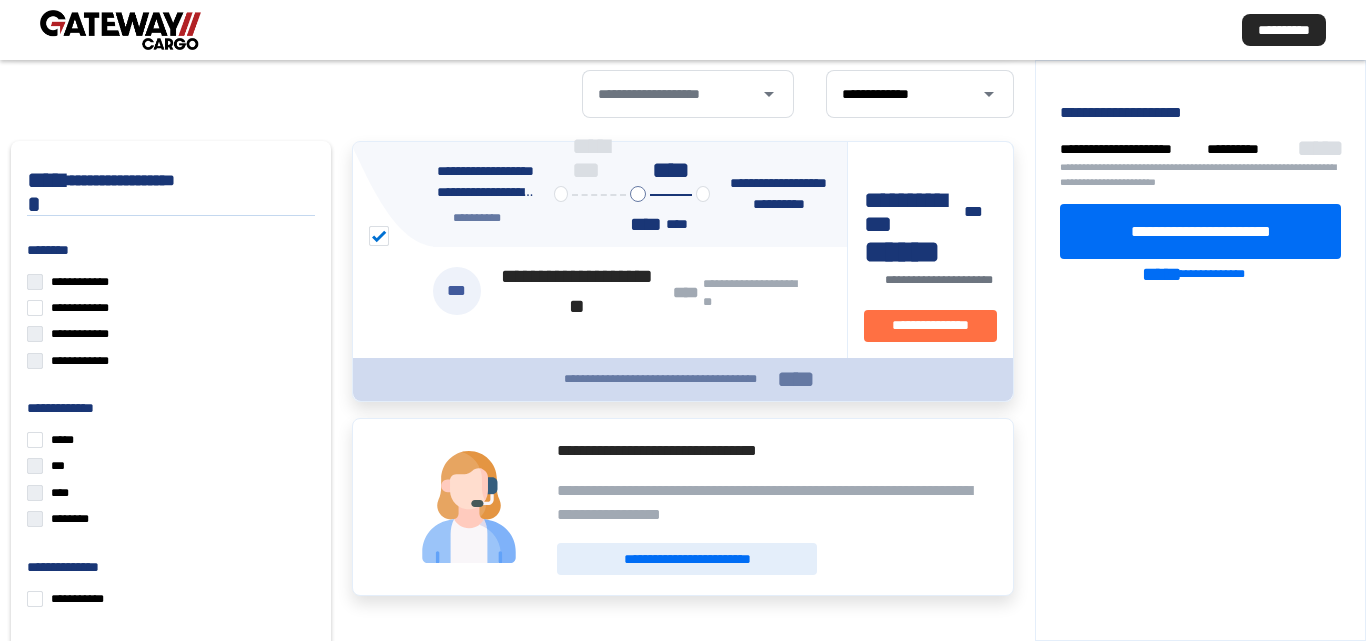 click on "**********" 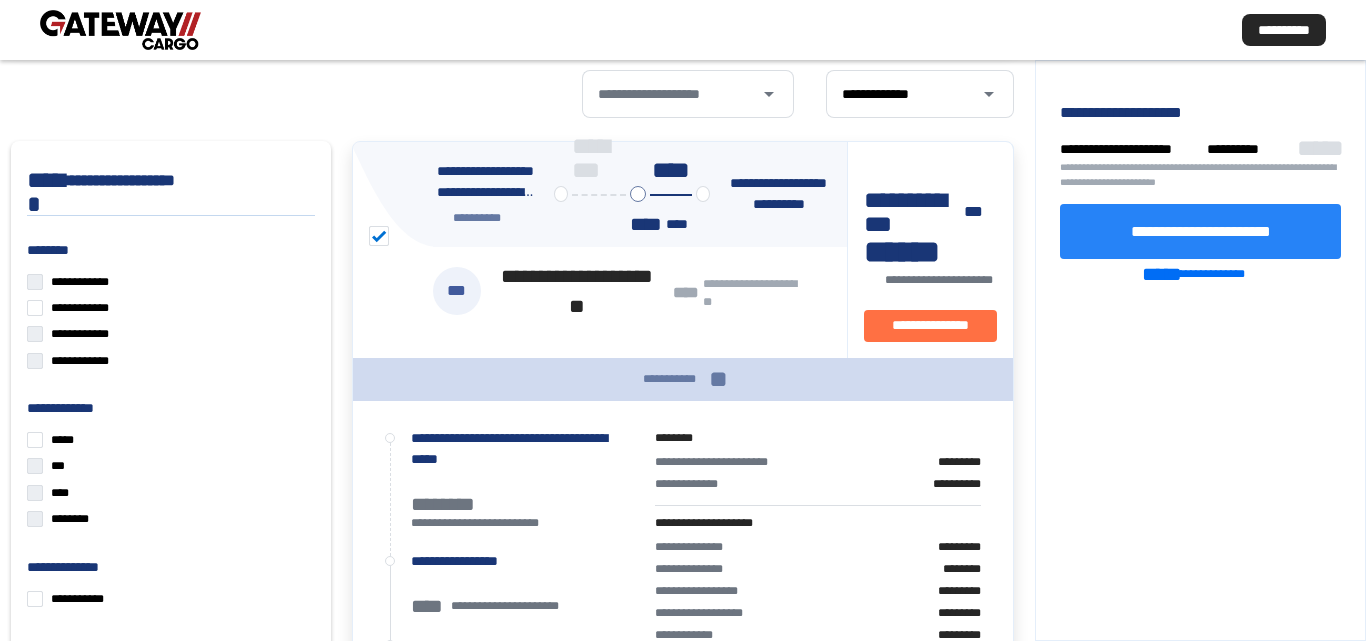 click on "**********" 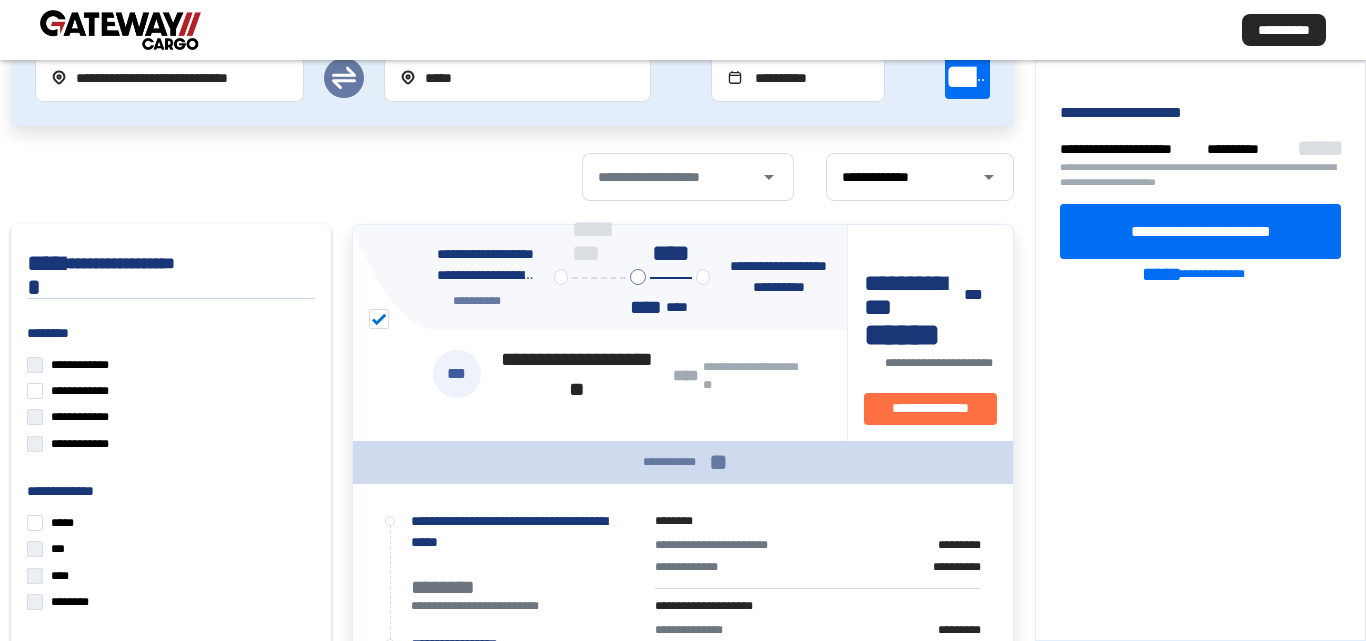 scroll, scrollTop: 0, scrollLeft: 0, axis: both 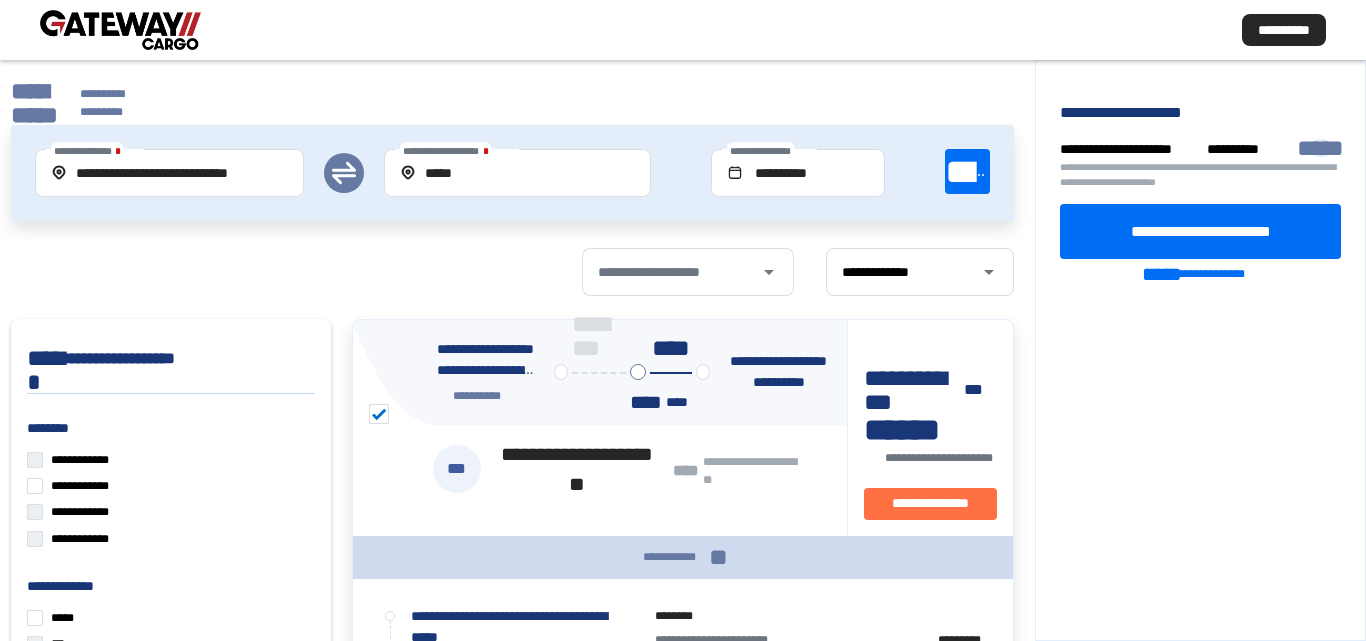 click on "*****" 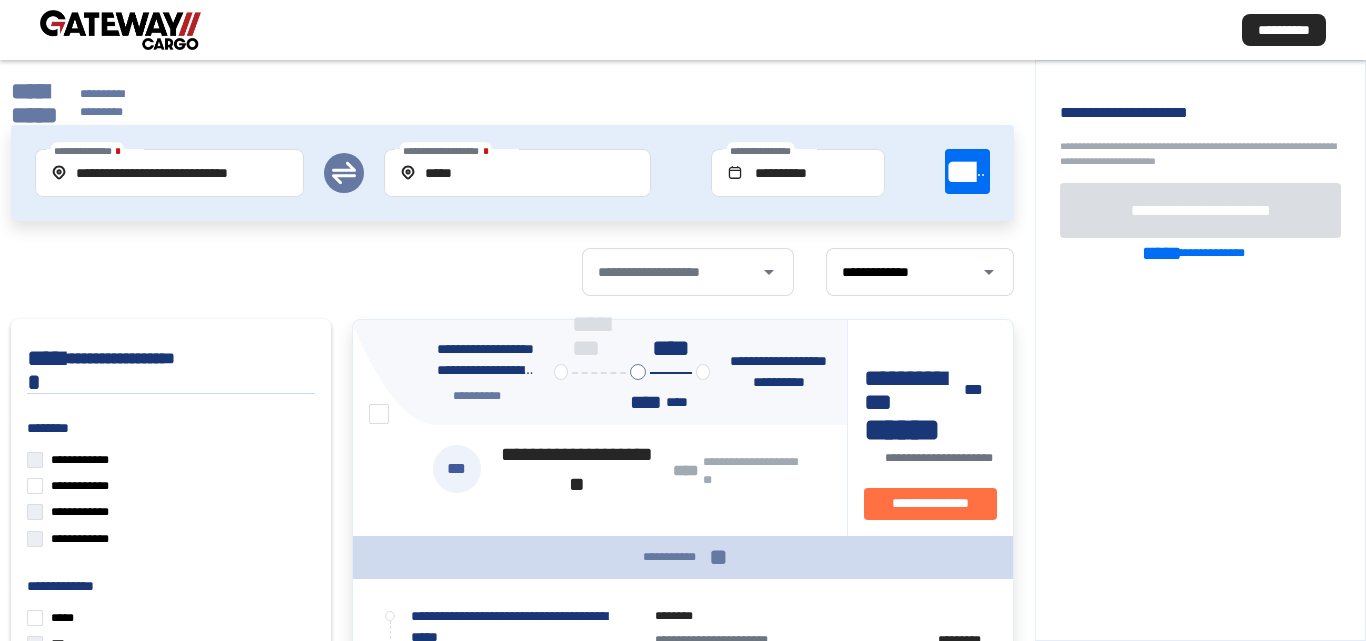 click on "**********" 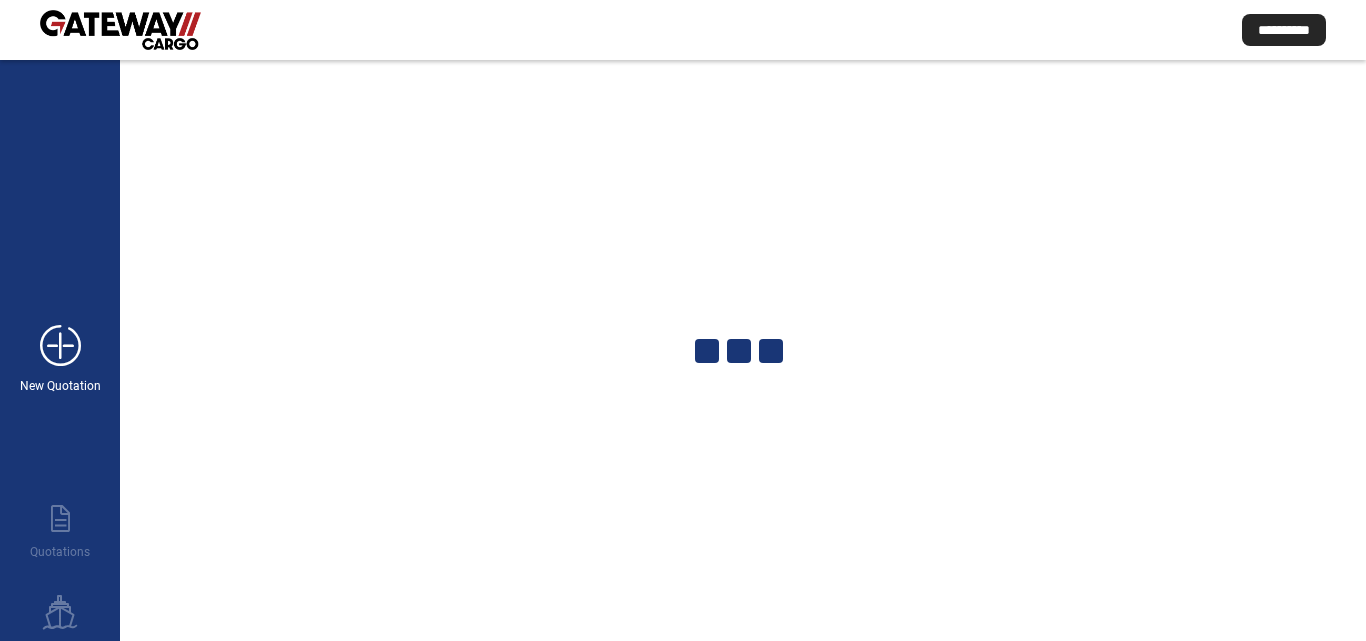 click on "add_new" at bounding box center (60, 346) 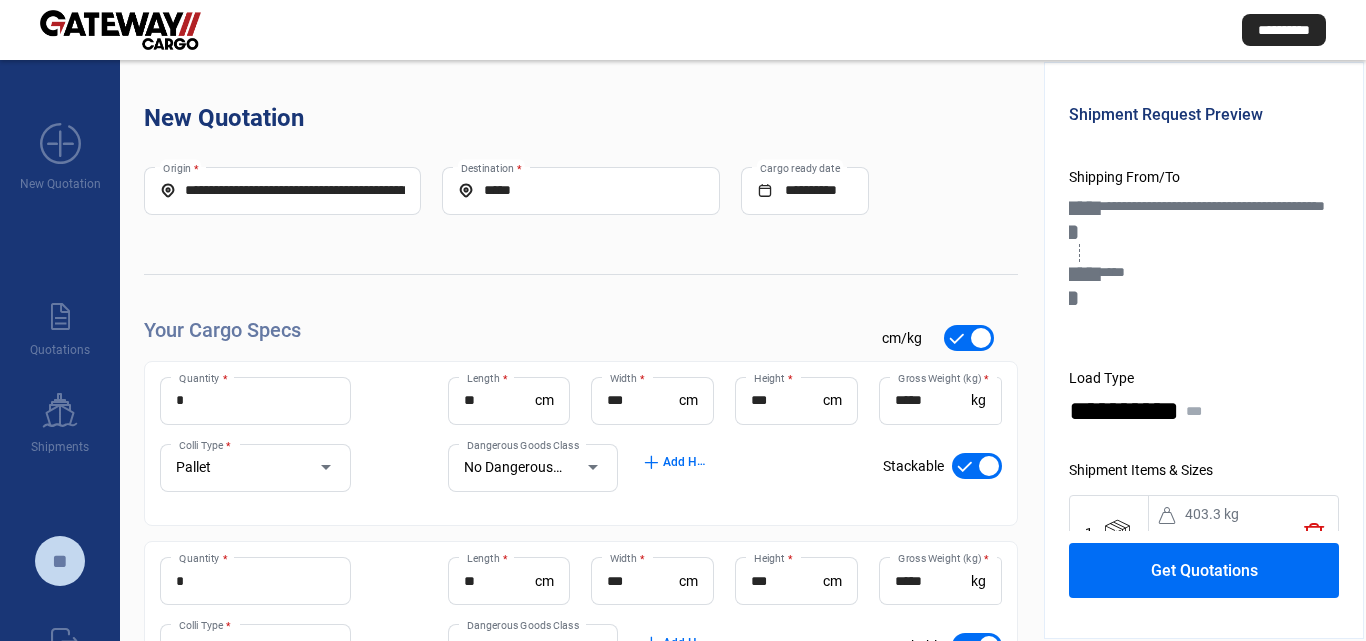 click on "**********" at bounding box center [282, 190] 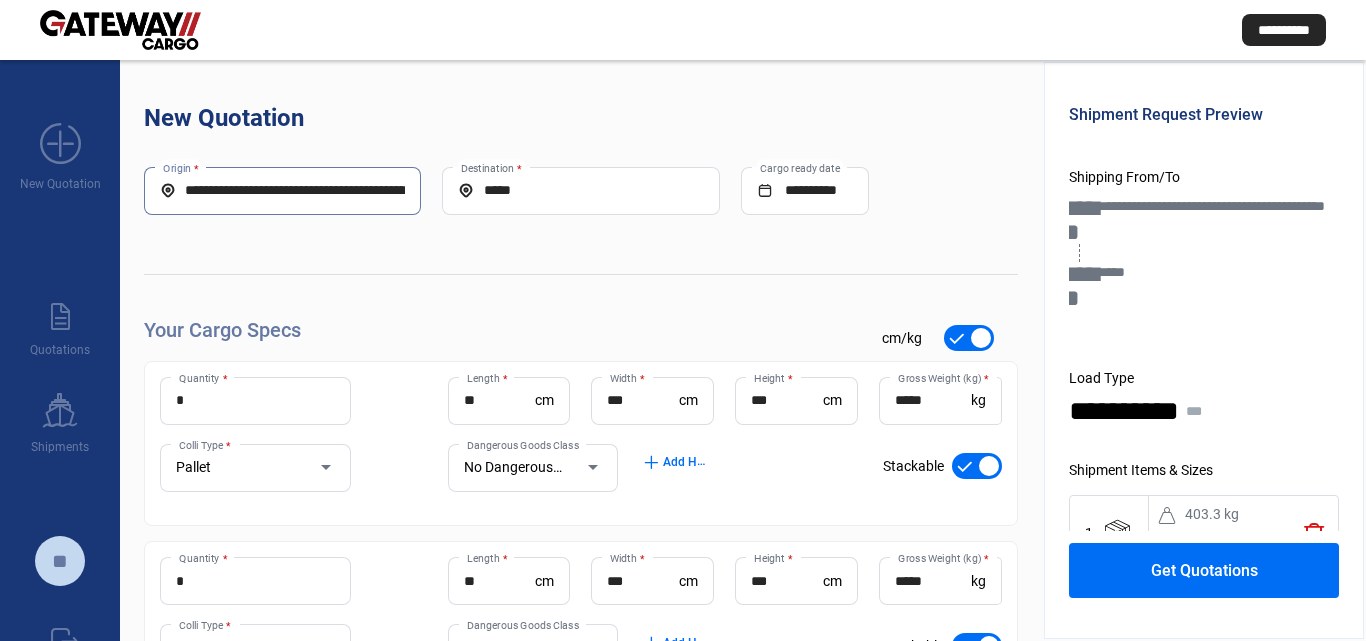 click on "**********" at bounding box center (282, 190) 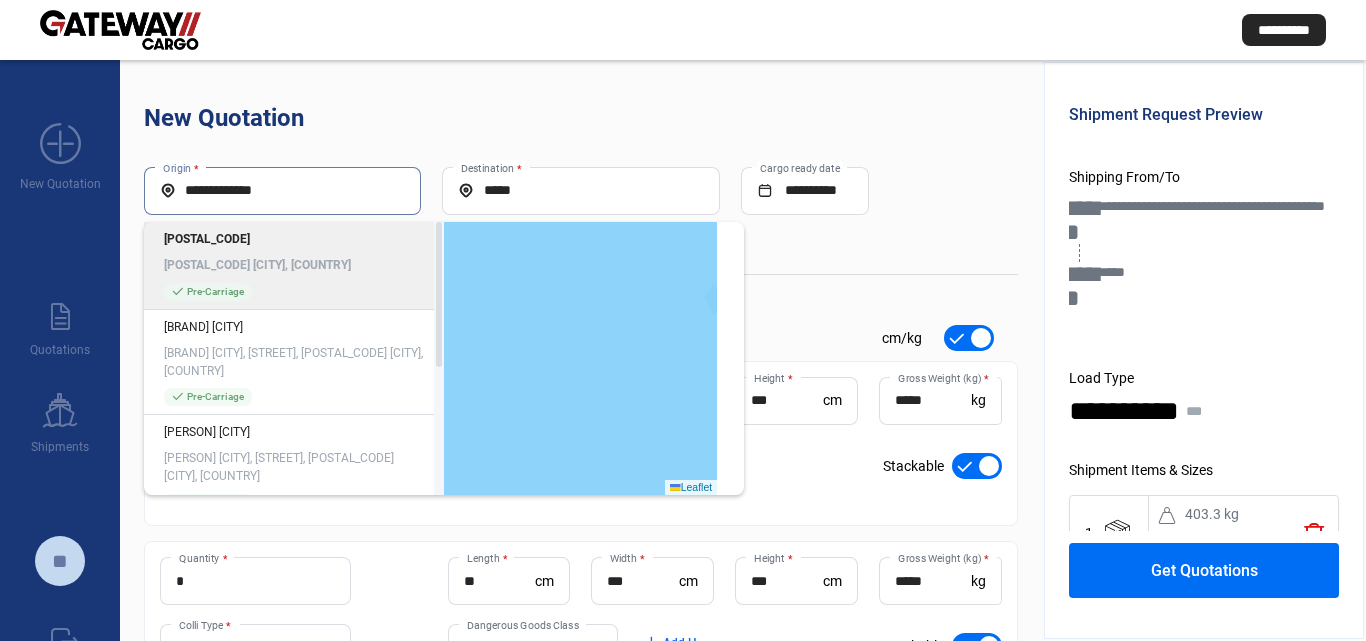 click on "[POSTAL_CODE] [CITY], [COUNTRY]" 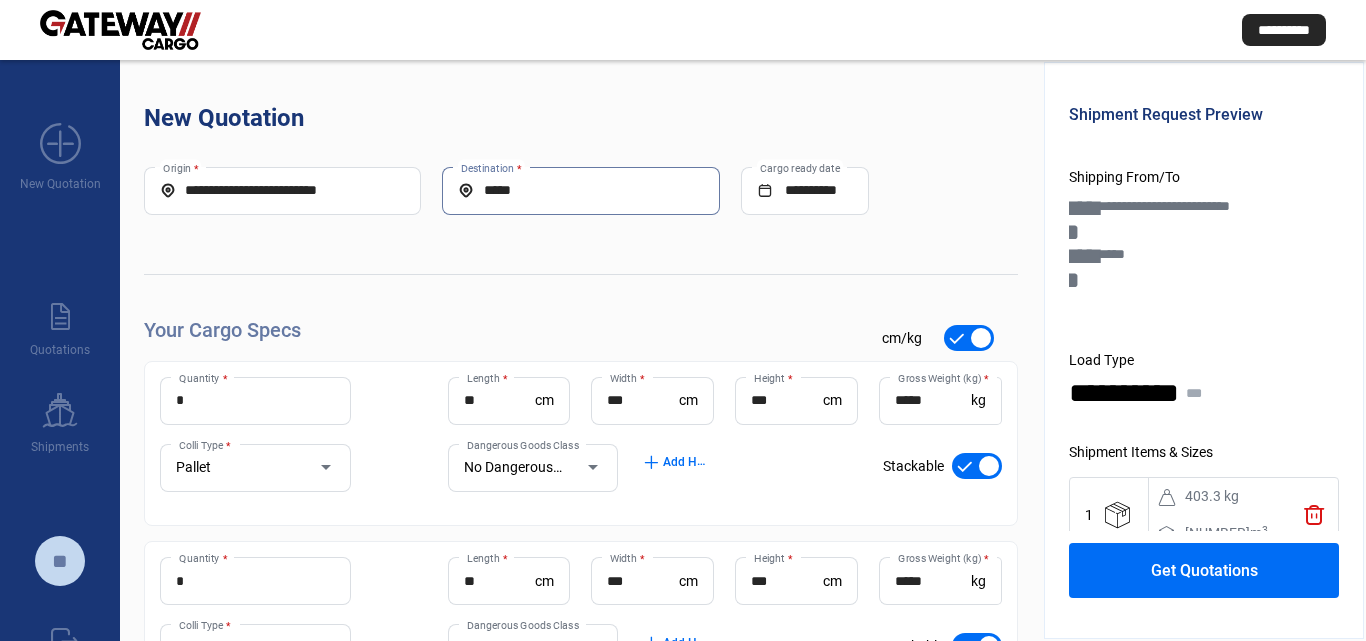 click on "*****" at bounding box center [580, 190] 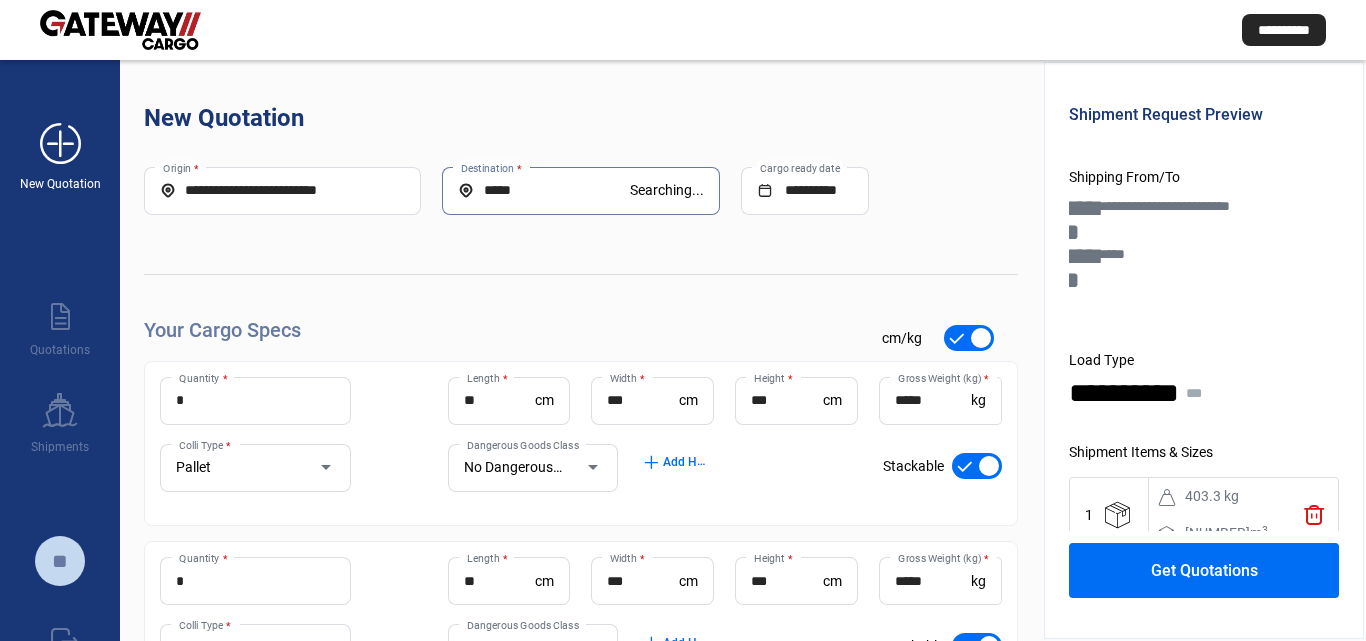 click on "add_new" at bounding box center (60, 144) 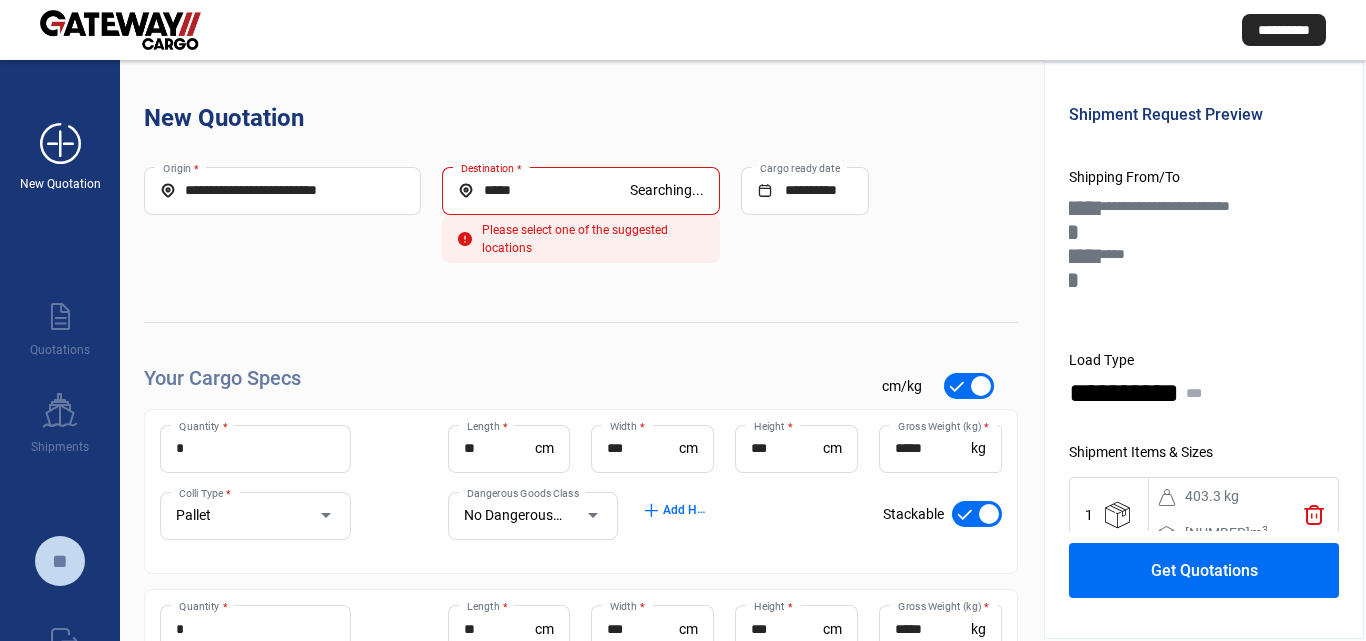 click on "add_new" at bounding box center (60, 144) 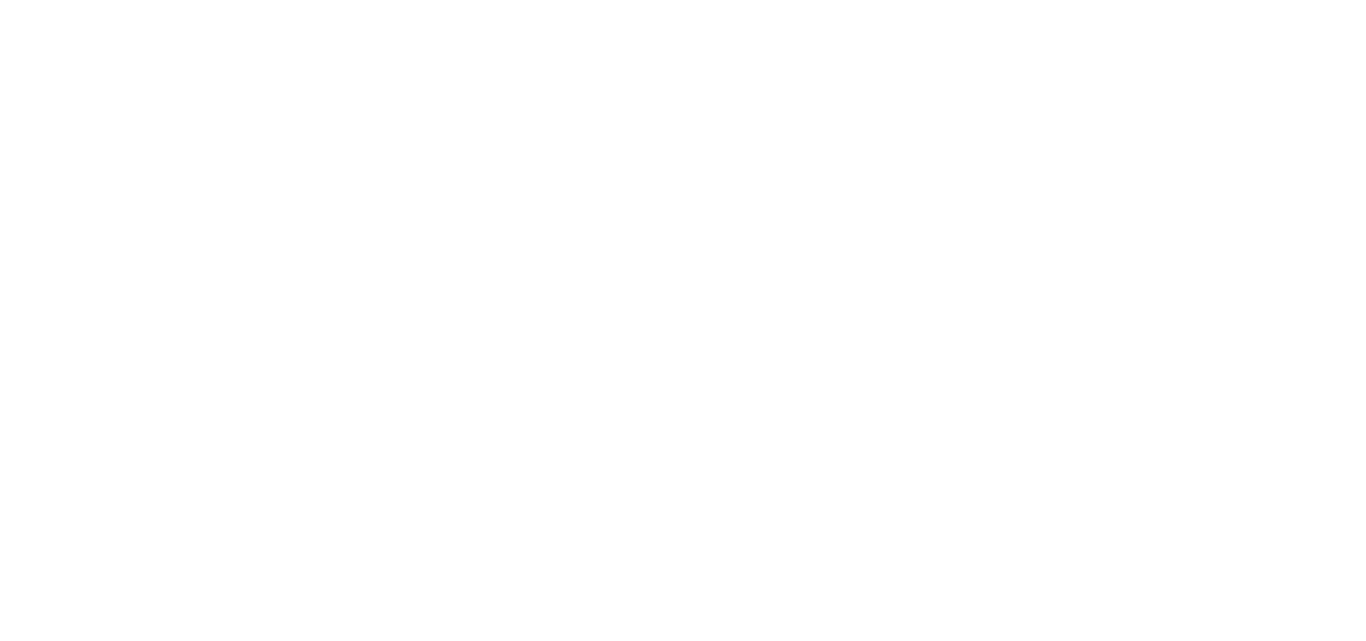 scroll, scrollTop: 0, scrollLeft: 0, axis: both 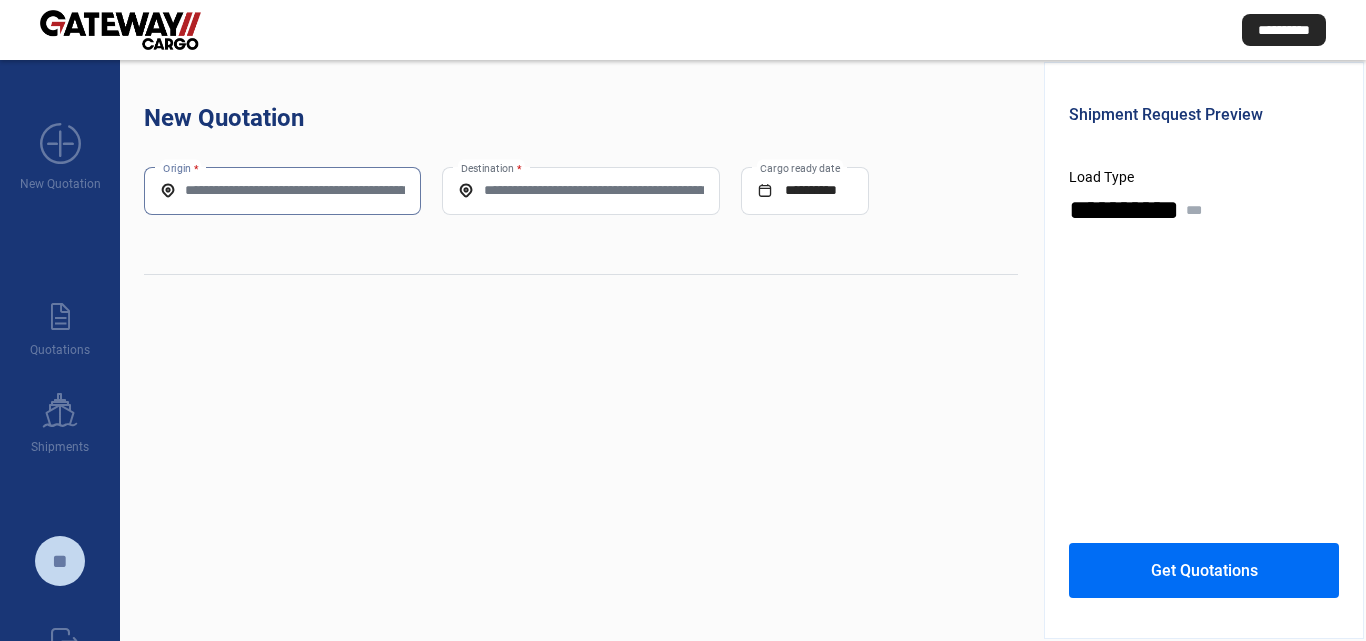 click on "Origin *" at bounding box center [282, 190] 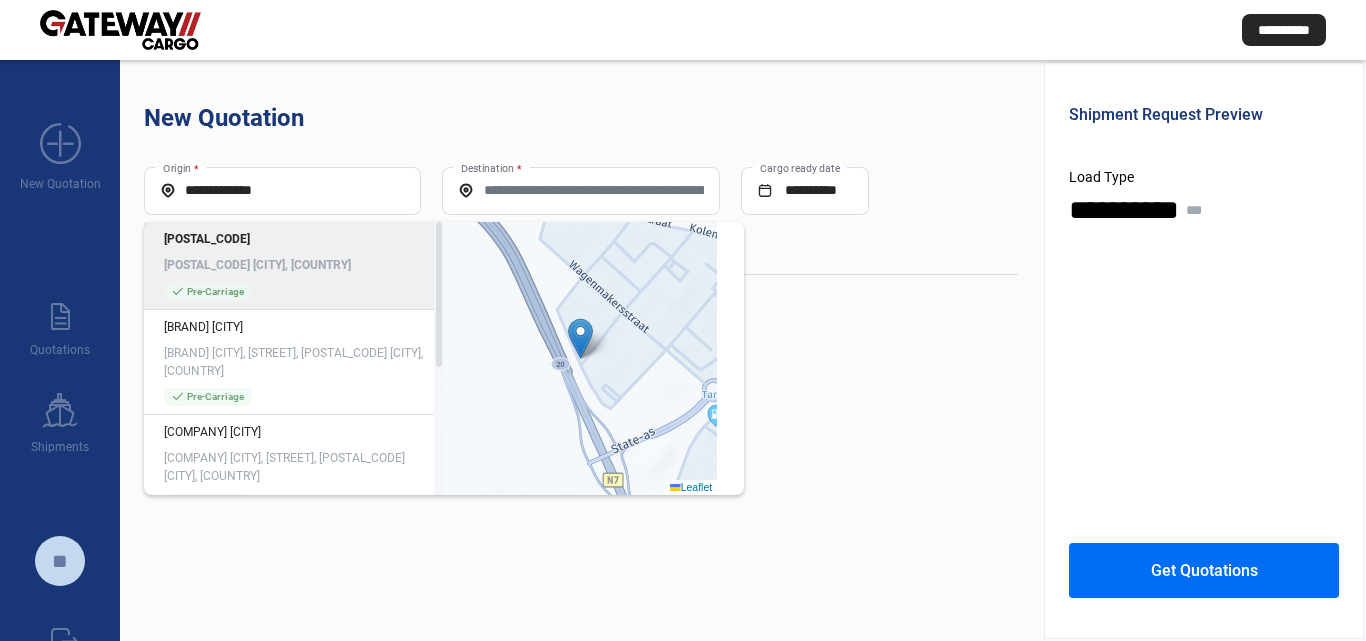 click on "[POSTAL_CODE] [CITY], [COUNTRY]" 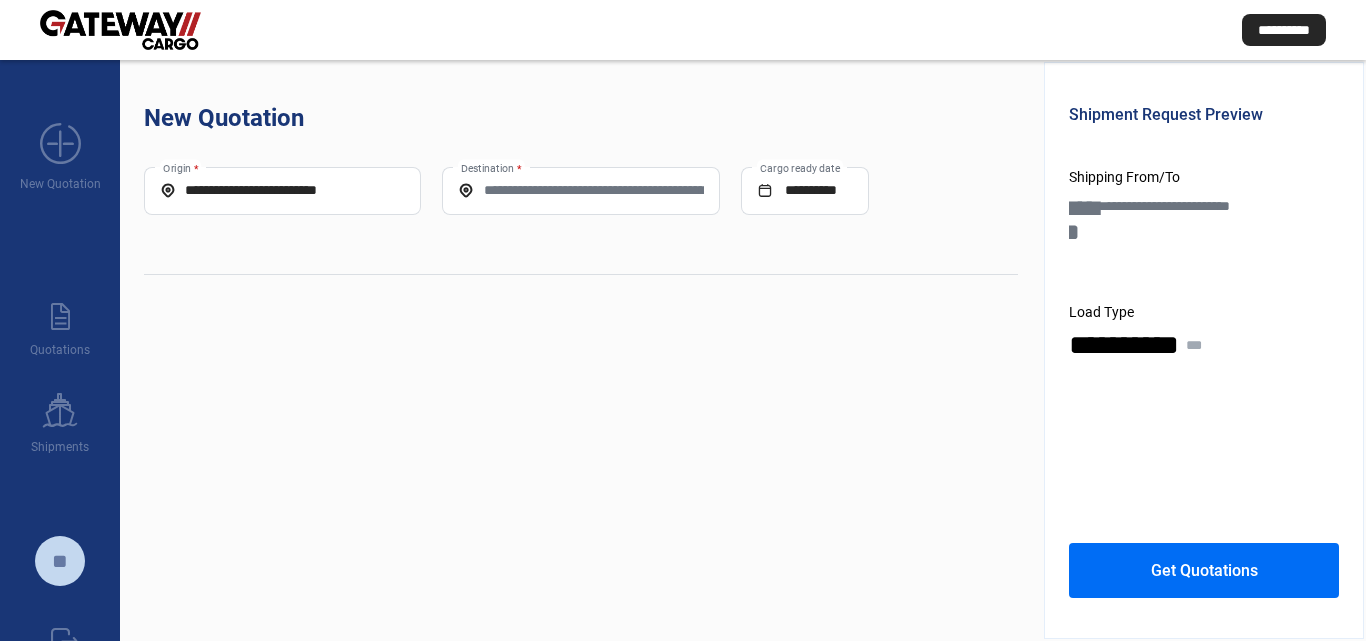 click on "Destination *" at bounding box center [580, 190] 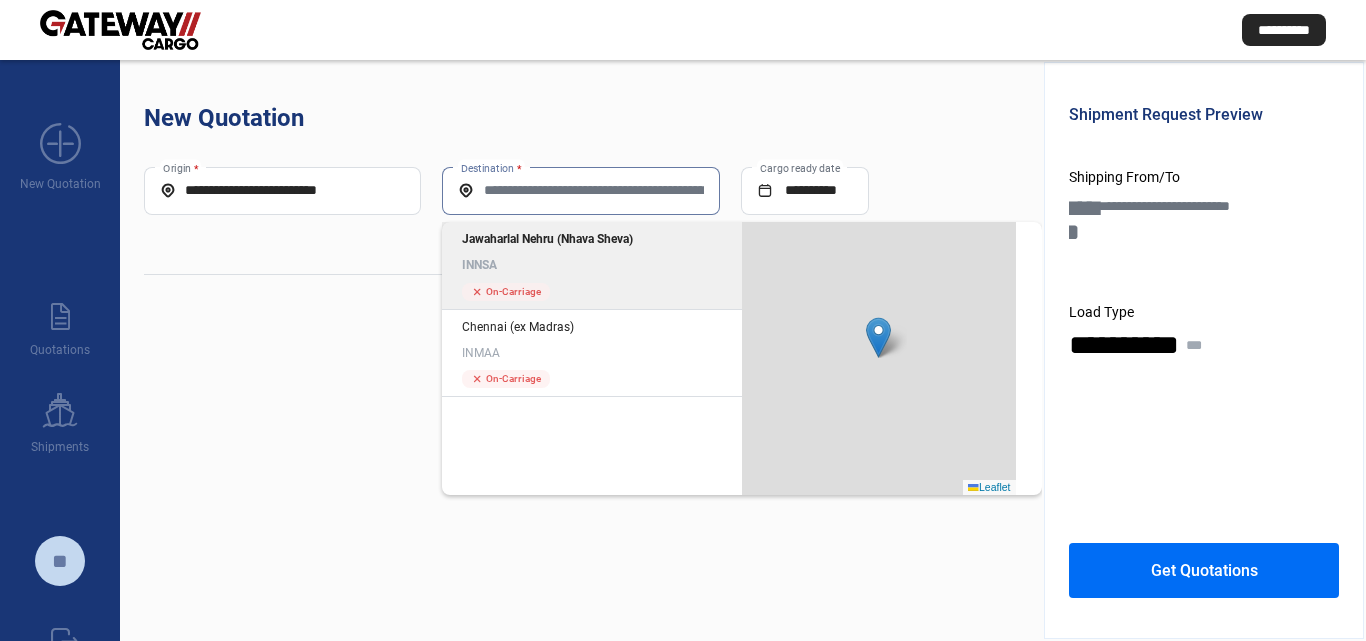 click on "Jawaharlal Nehru (Nhava Sheva) INNSA" 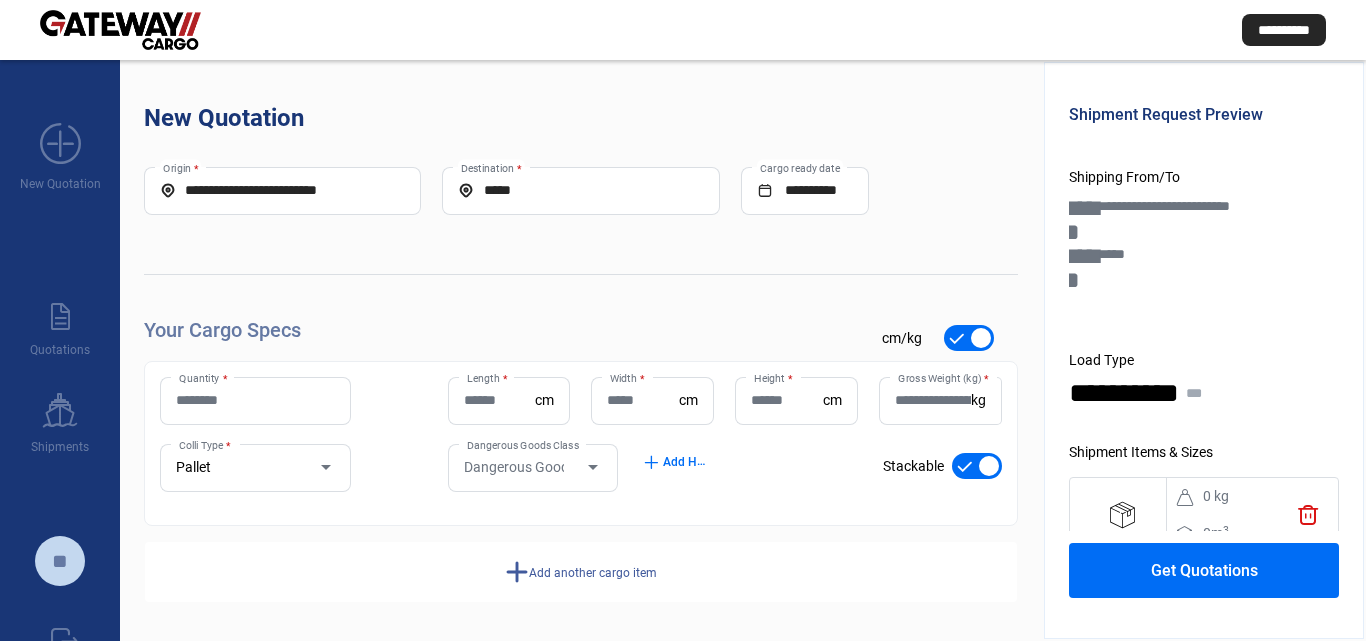 click on "Quantity *" at bounding box center (255, 400) 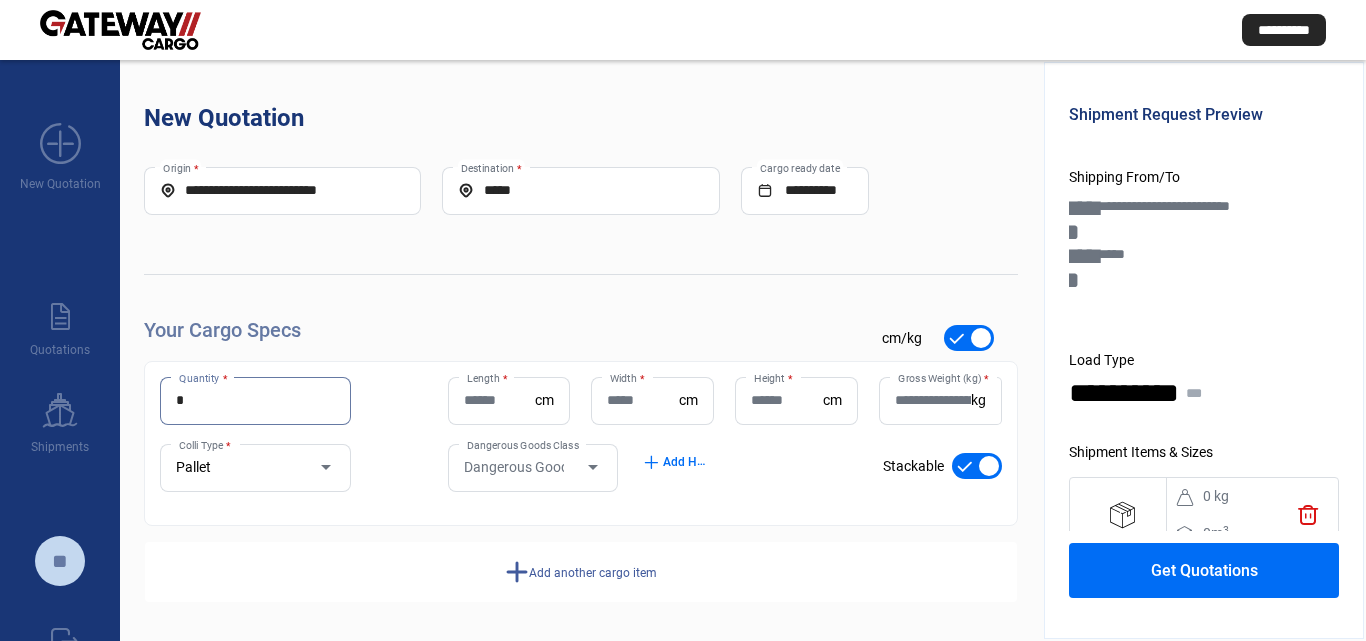 type on "*" 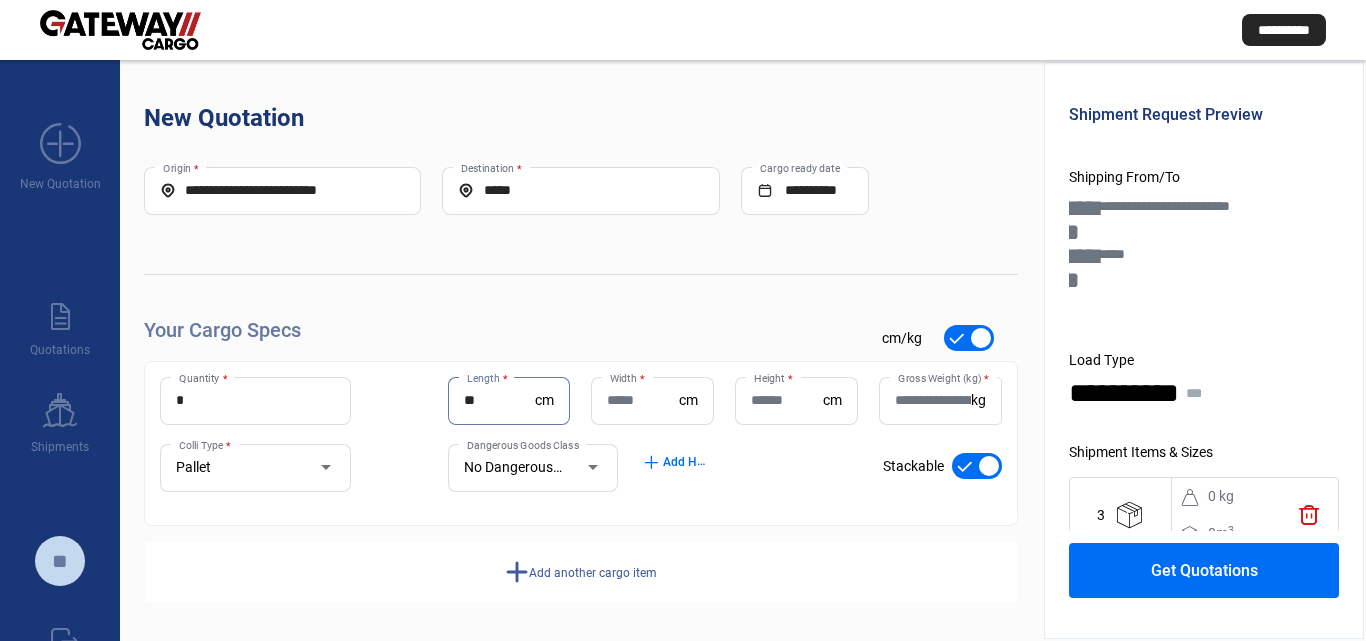 click on "**" at bounding box center [500, 400] 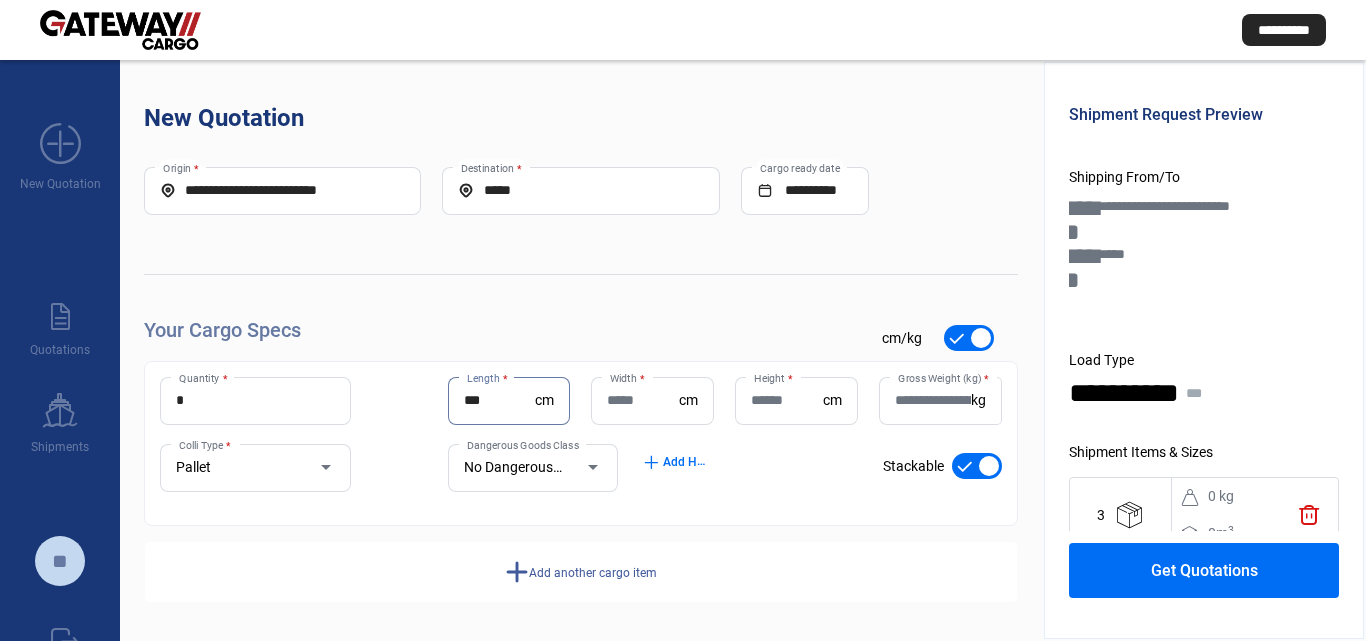 type on "***" 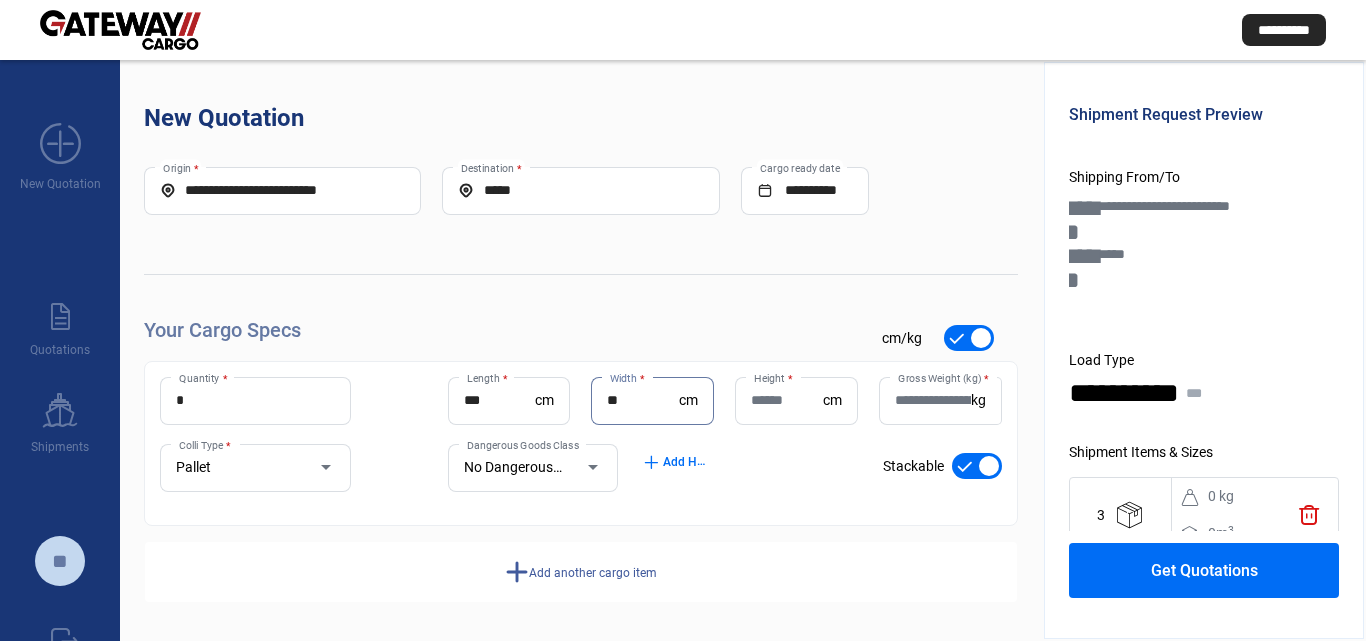 type on "**" 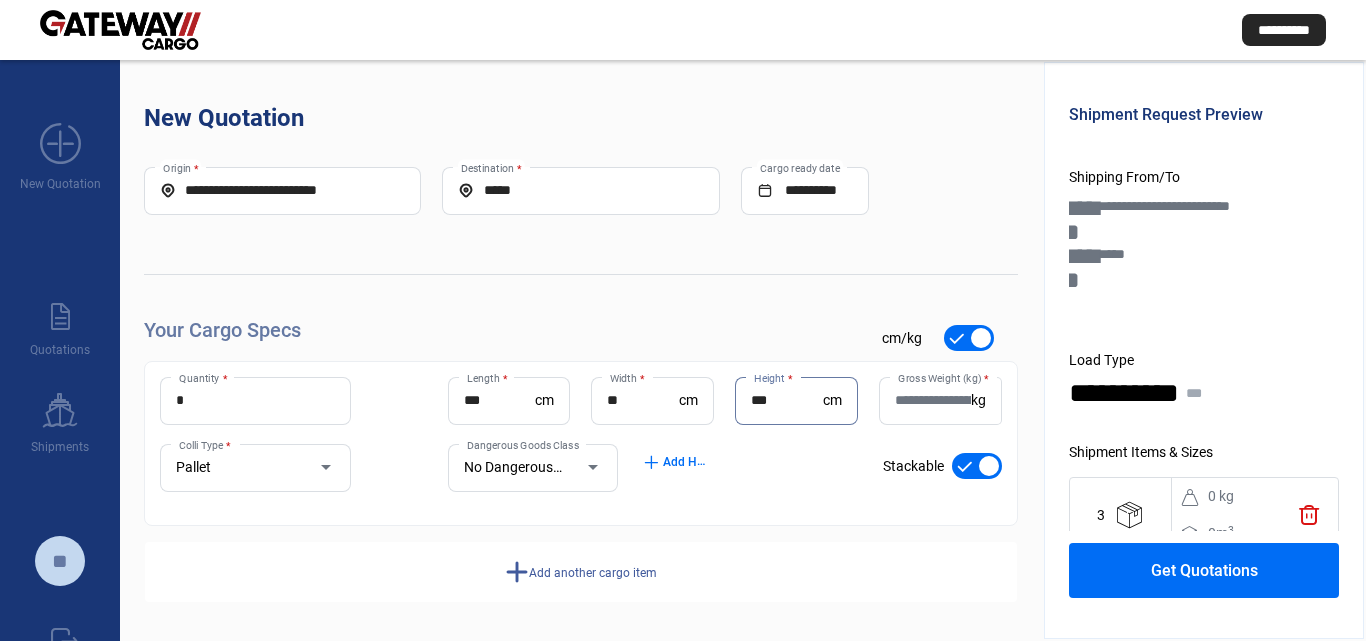 type on "***" 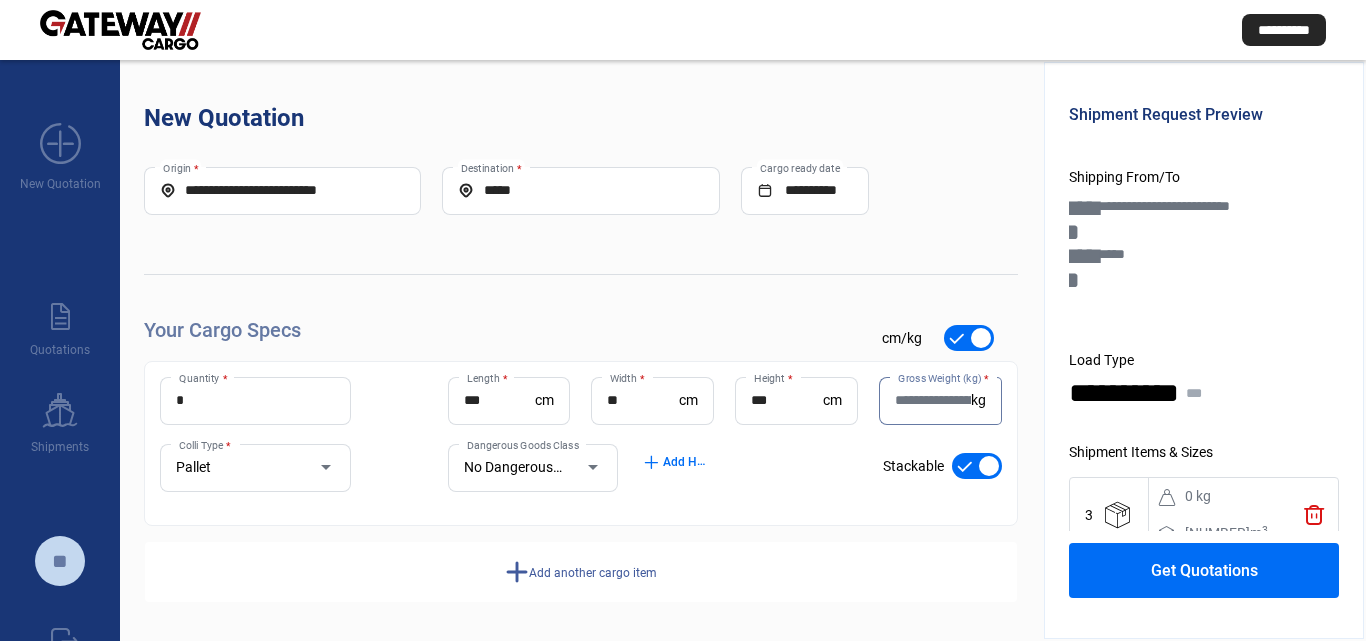click on "Gross Weight (kg)  *" 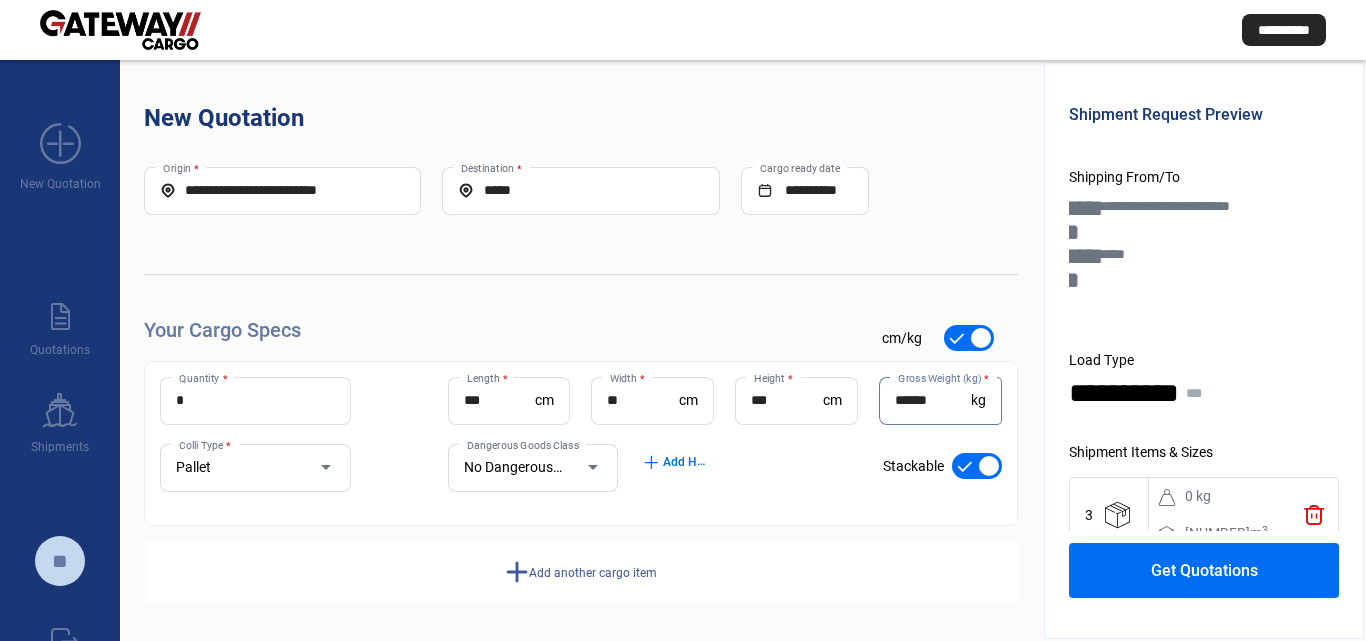 type on "******" 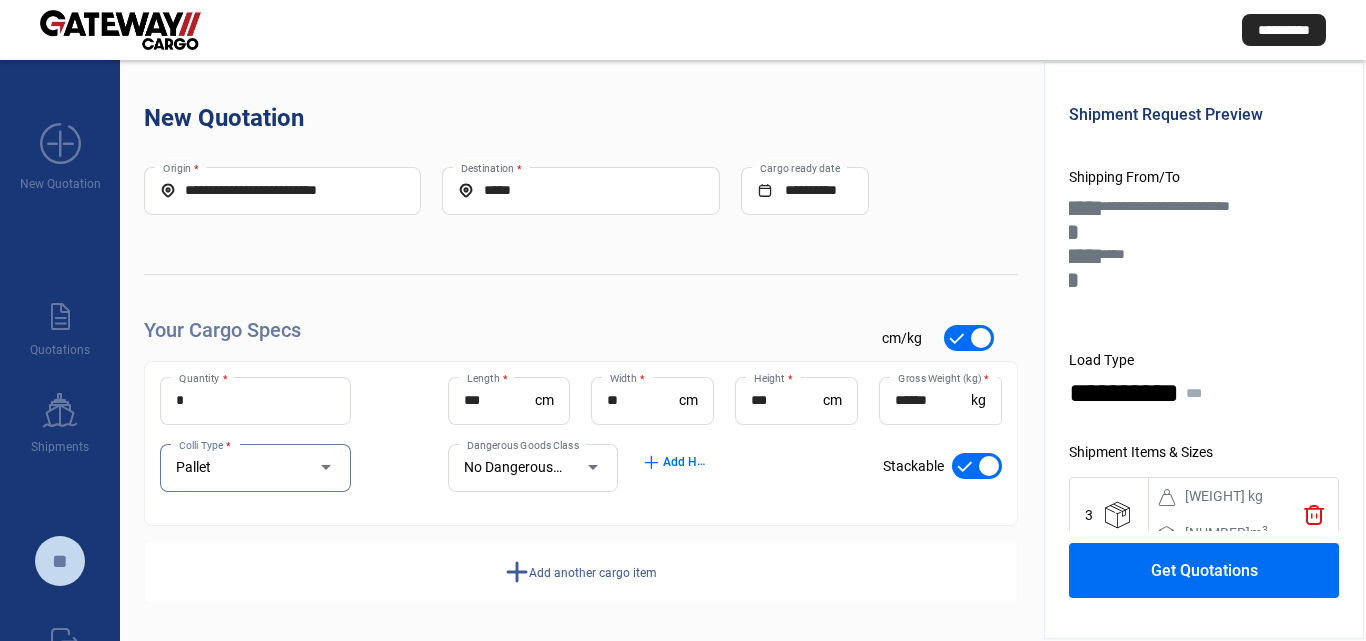 scroll, scrollTop: 2, scrollLeft: 0, axis: vertical 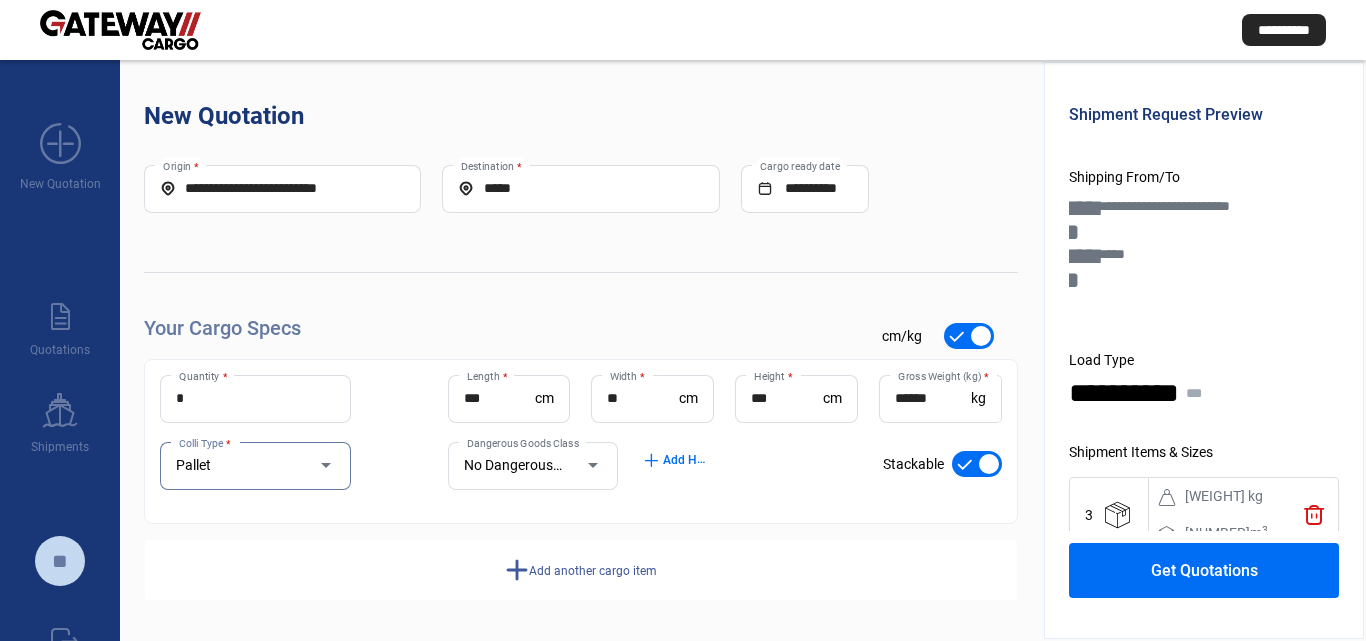 click on "add  Add another cargo item" 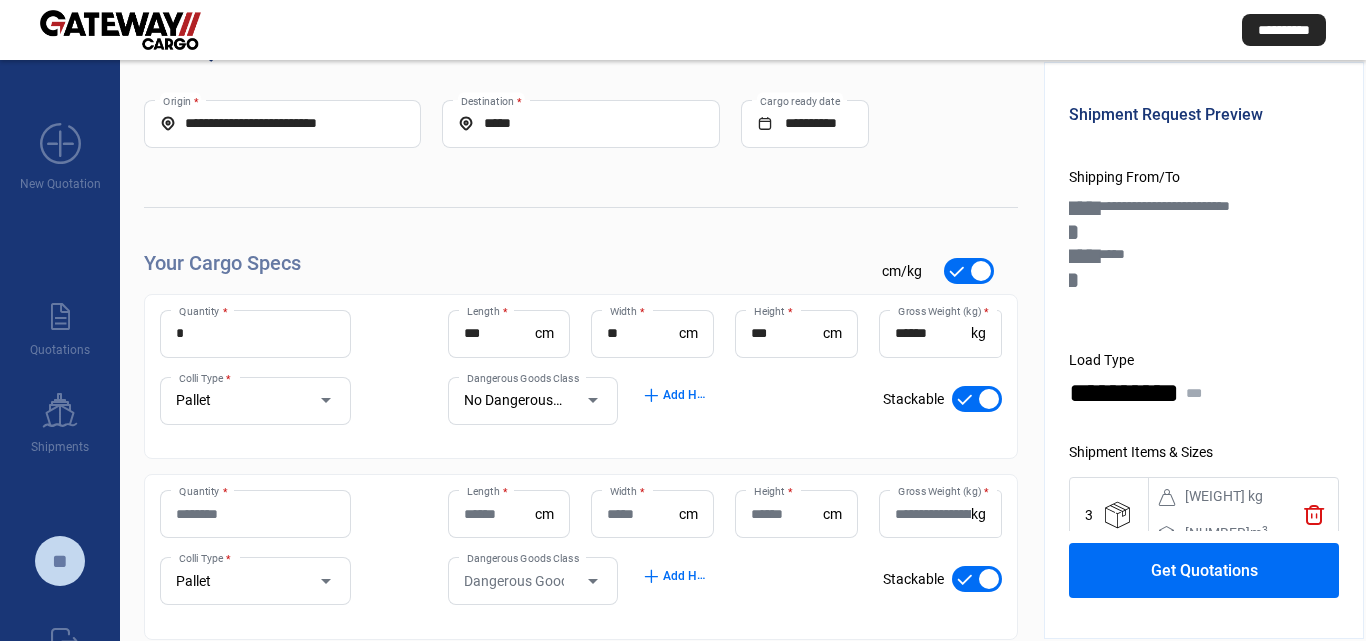 scroll, scrollTop: 102, scrollLeft: 0, axis: vertical 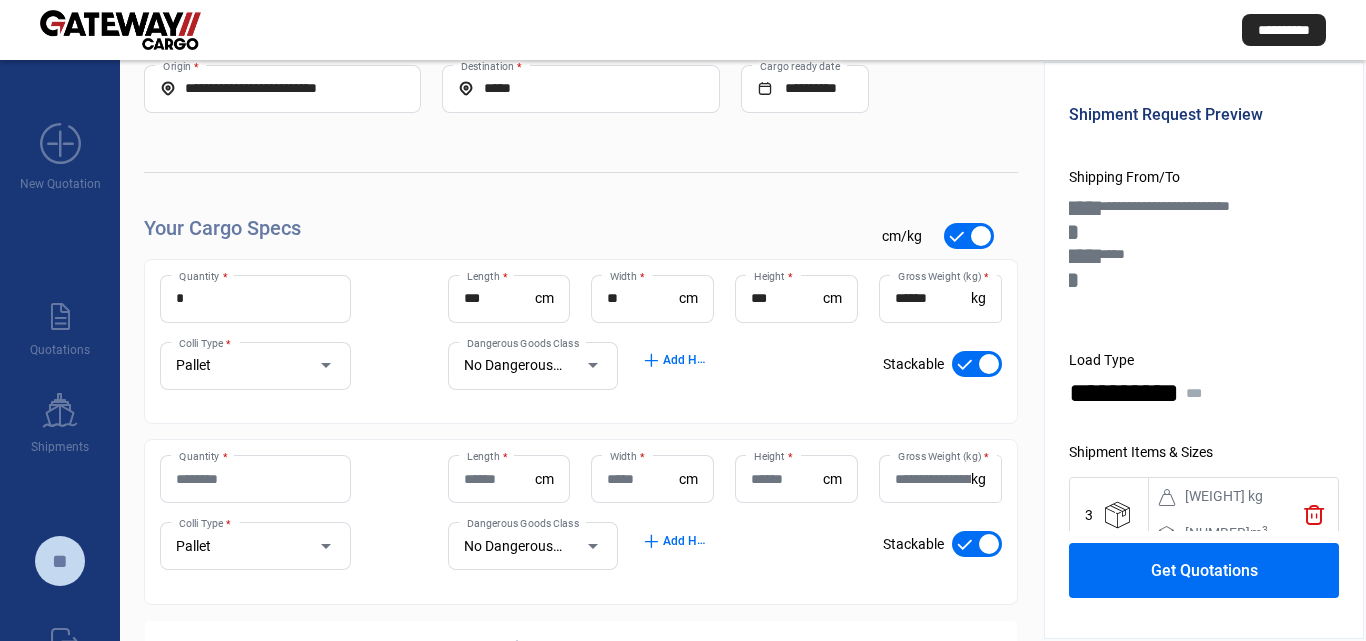 click on "Quantity *" 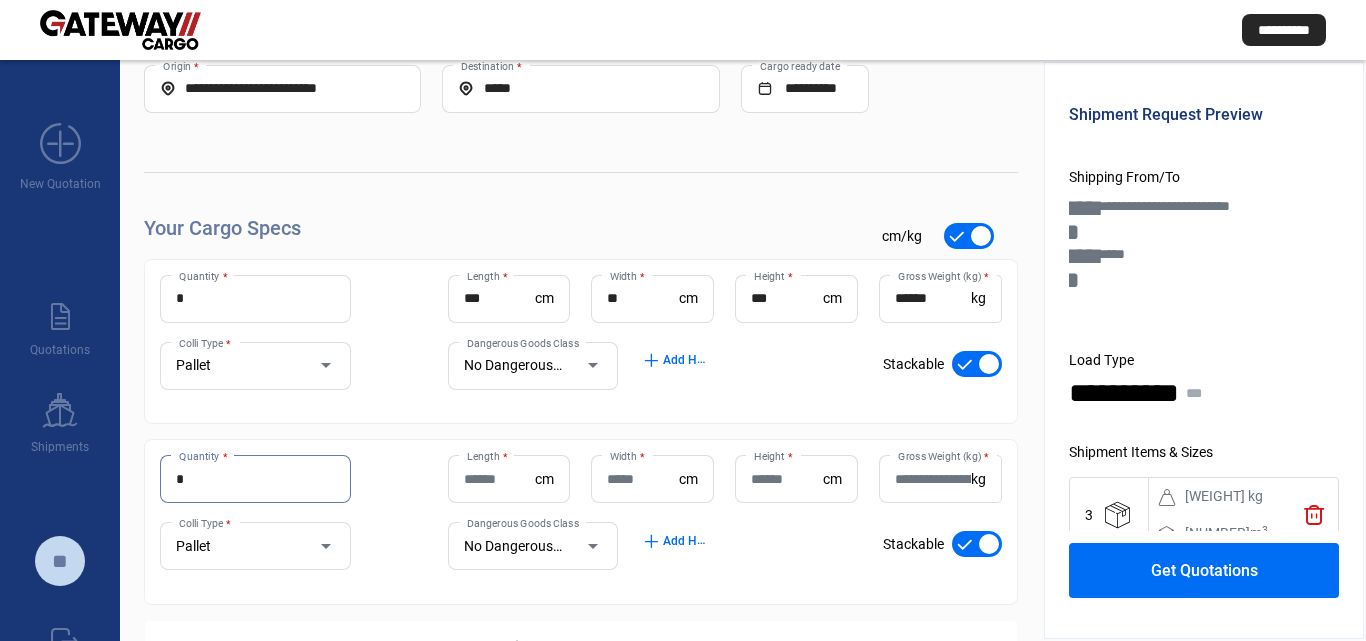 type on "*" 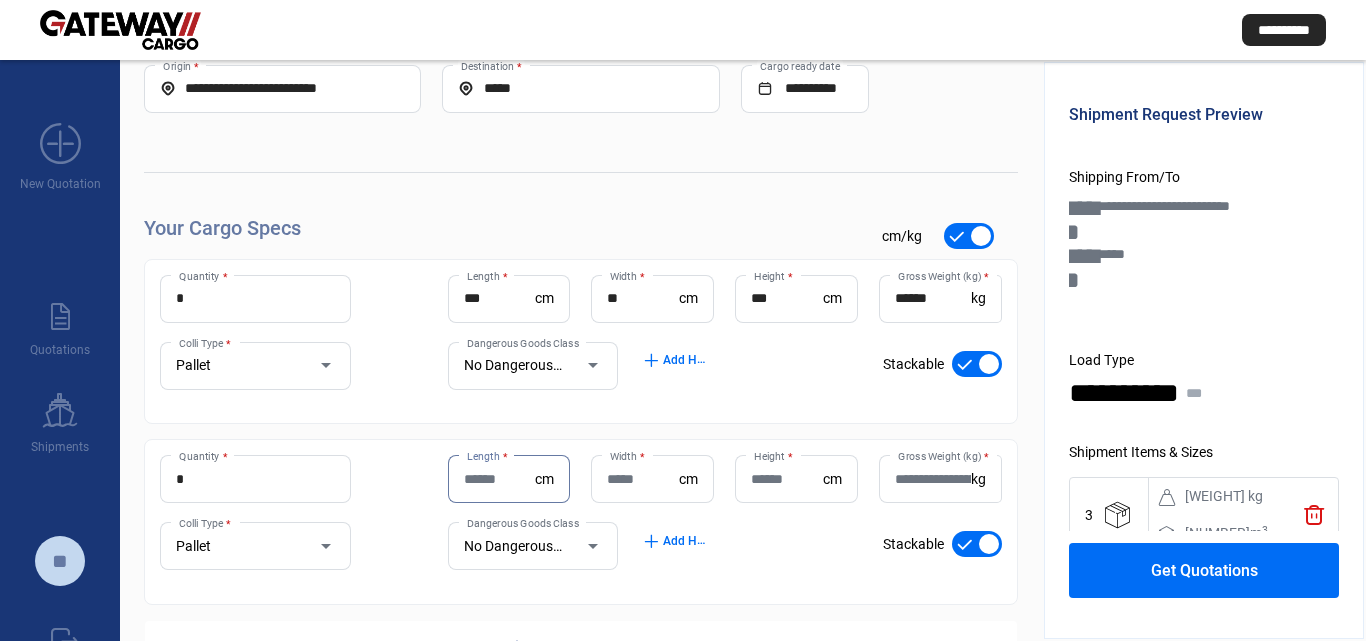 click on "Pallet" at bounding box center [236, 546] 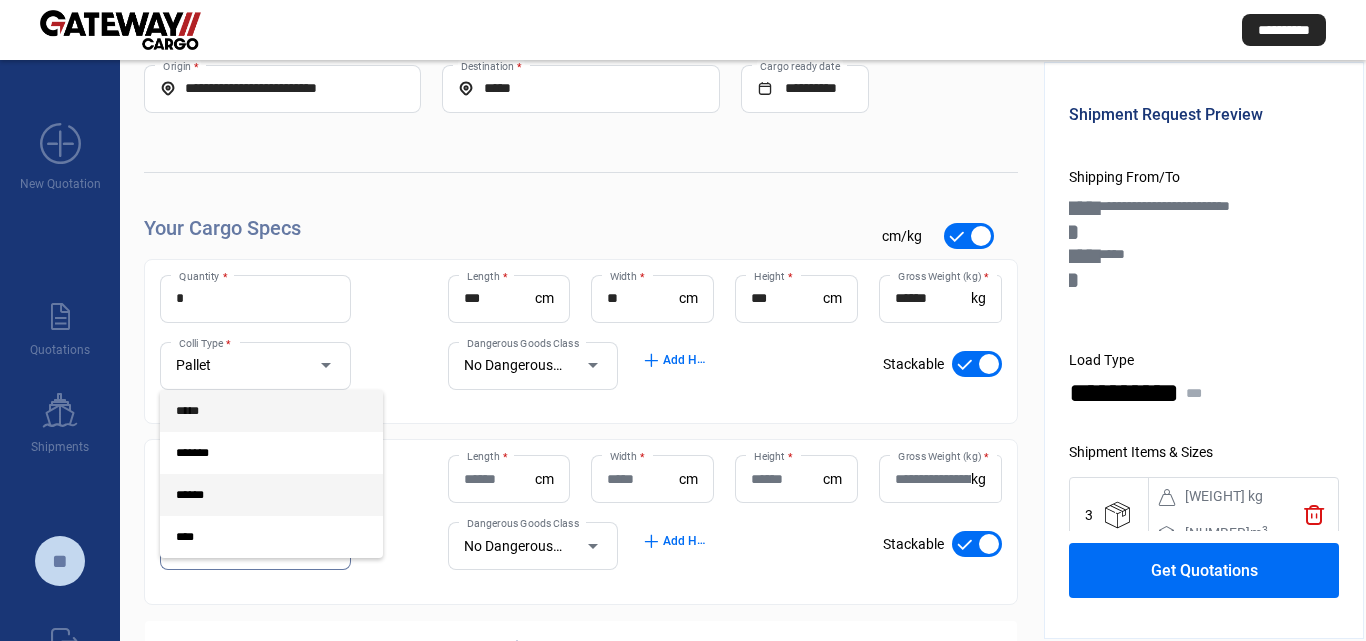 click on "*****" at bounding box center [255, 411] 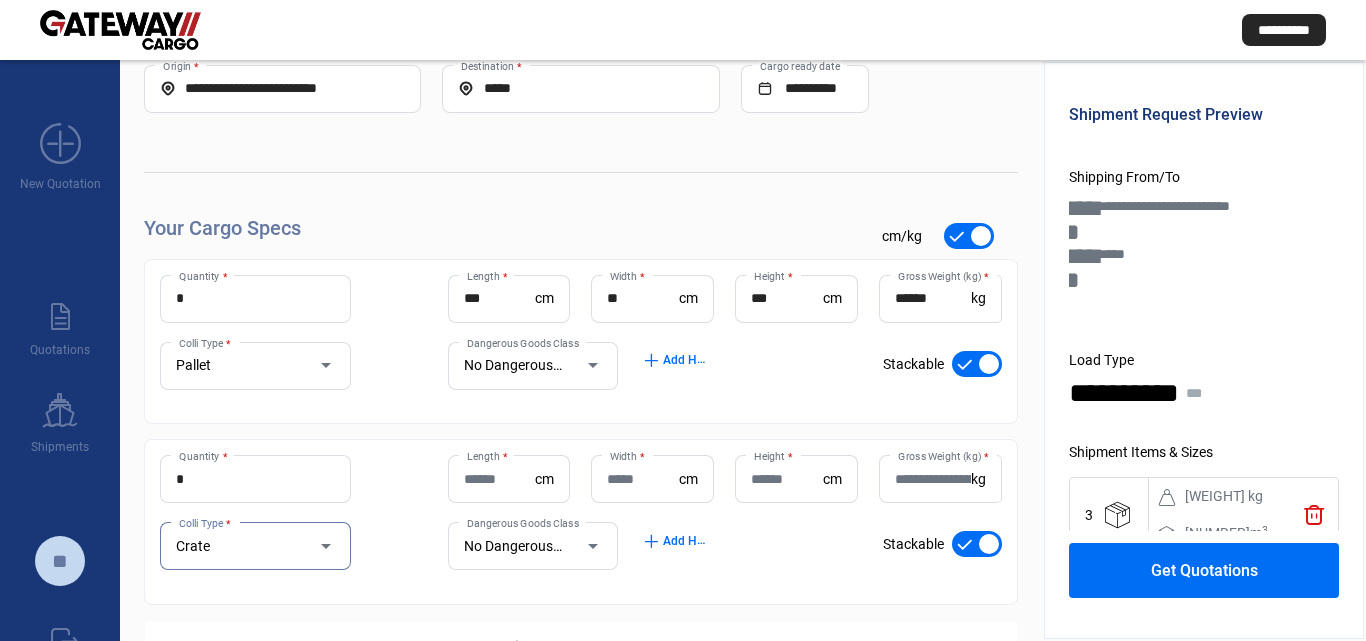 click on "Length  *" 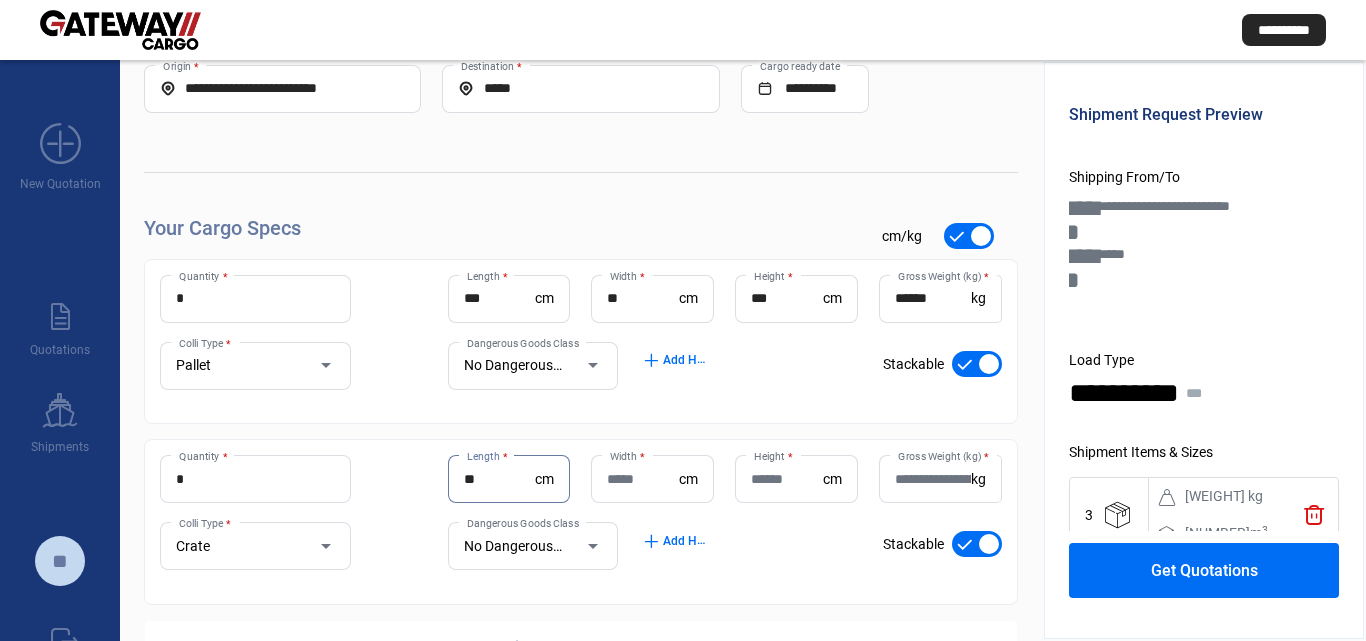 type on "**" 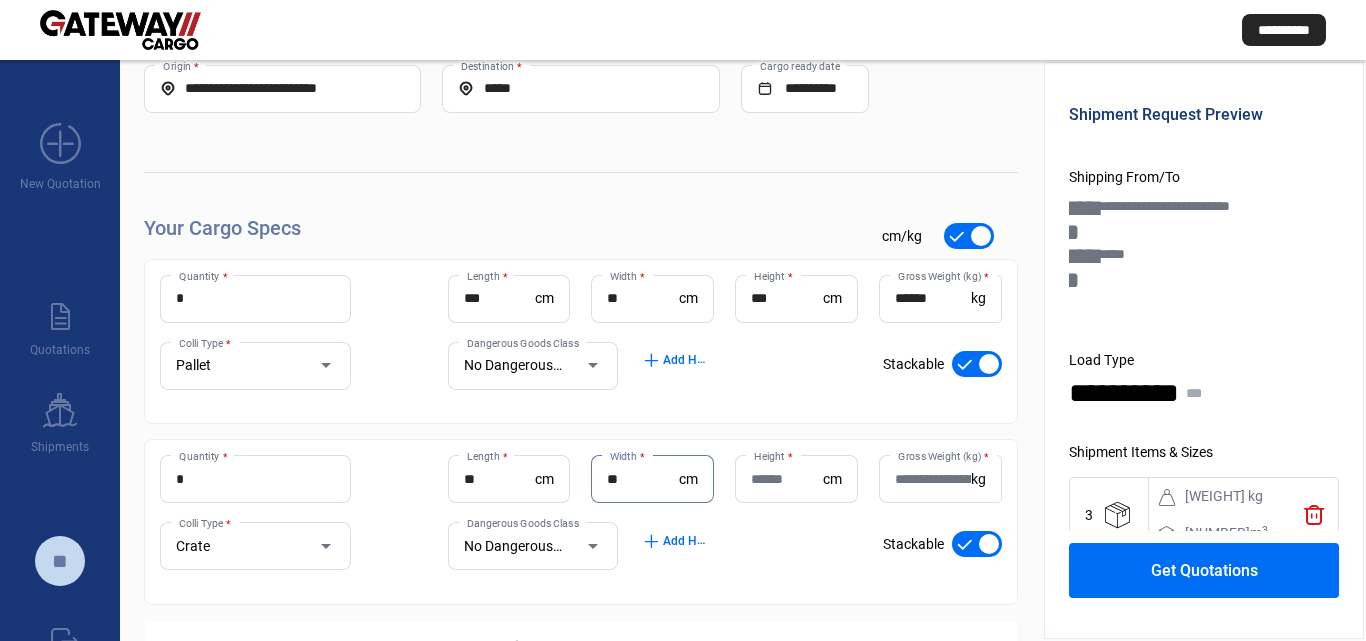 type on "**" 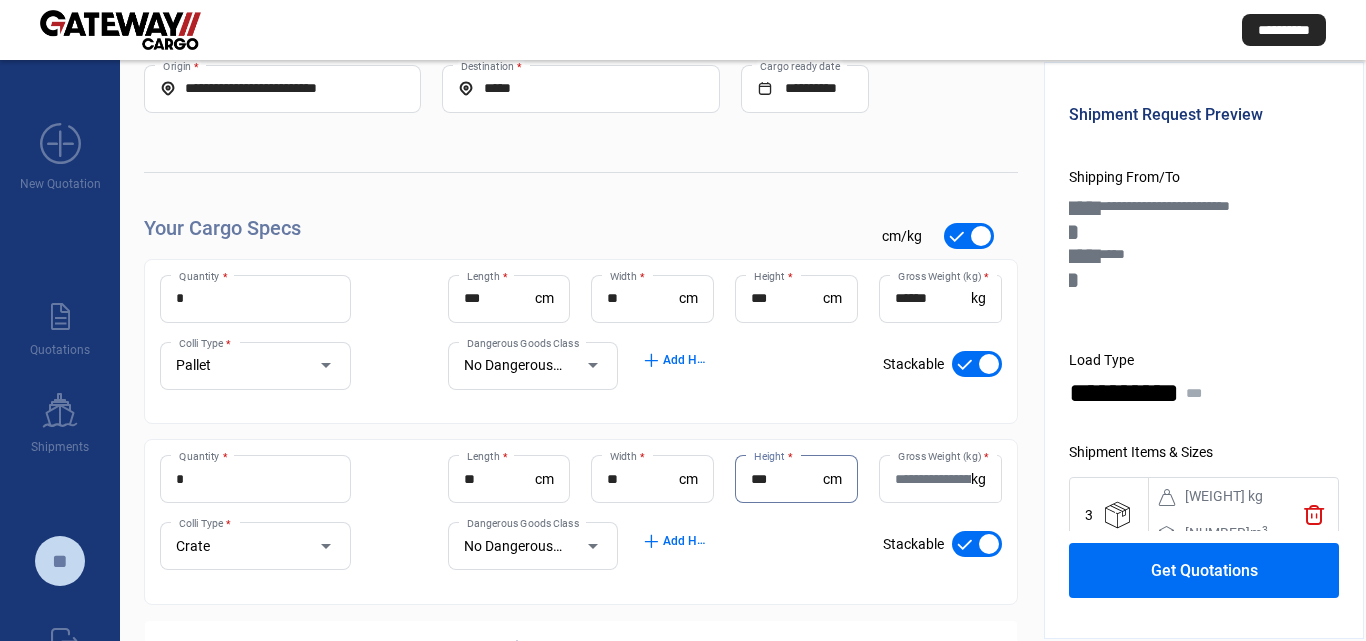 type on "***" 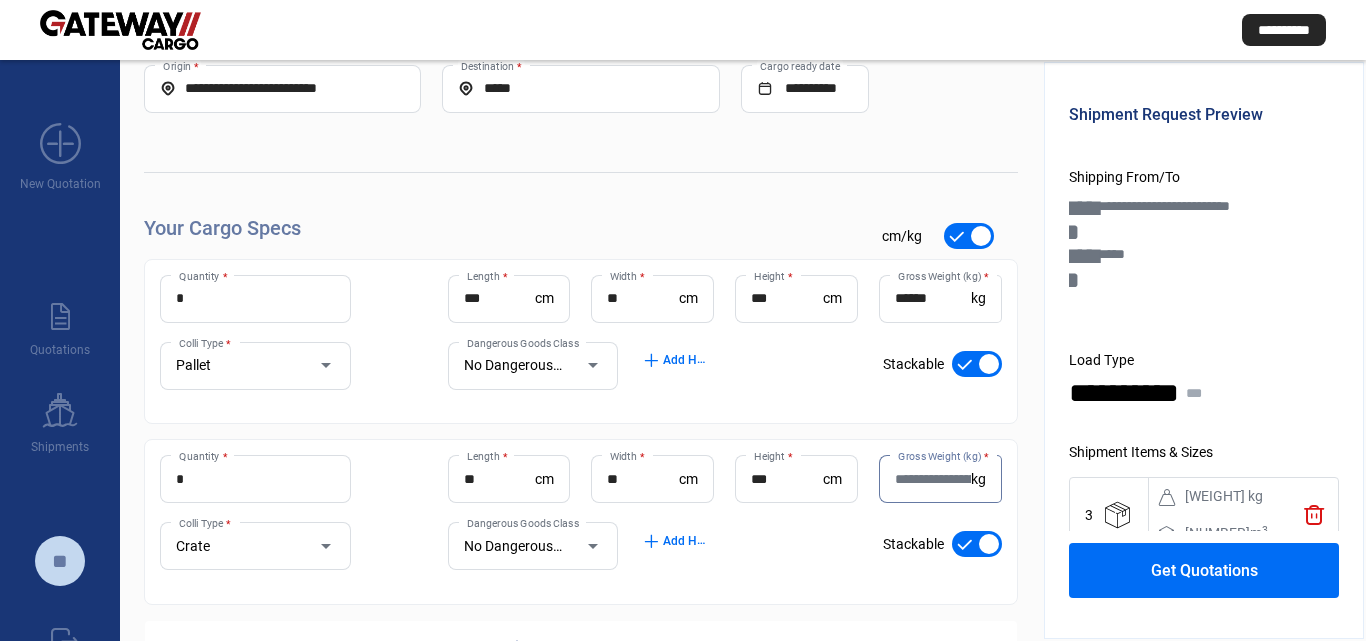 click on "******" at bounding box center [933, 298] 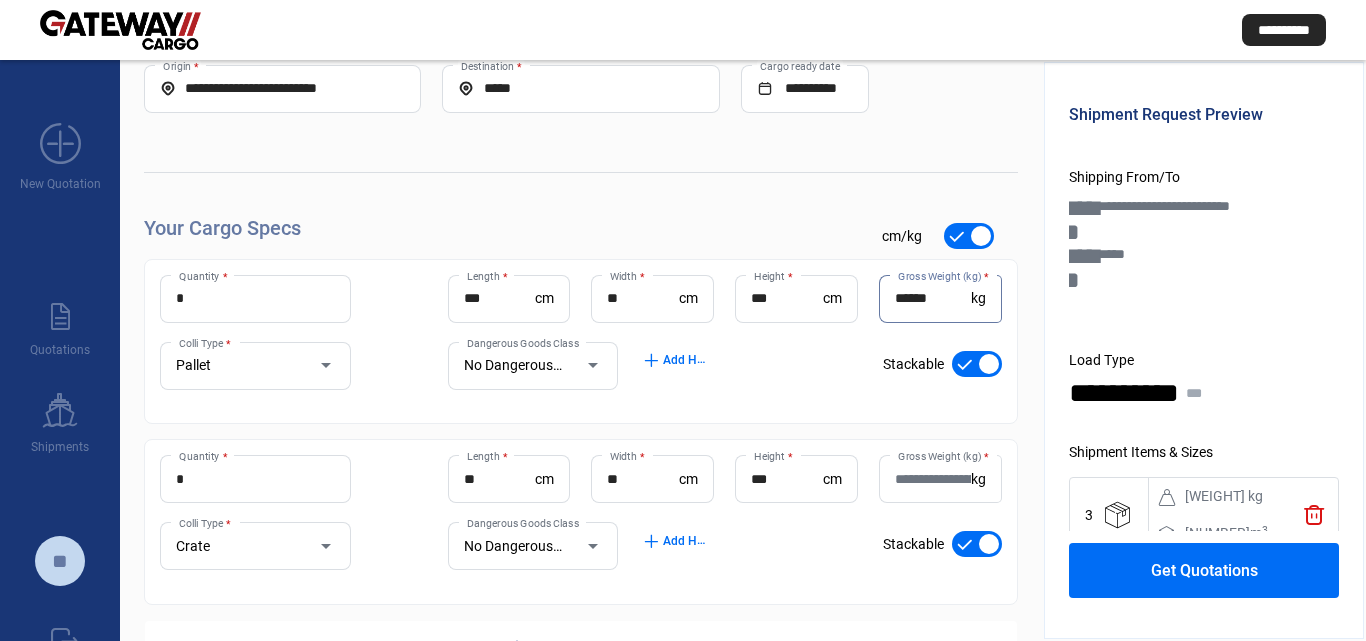 click on "******" at bounding box center (933, 298) 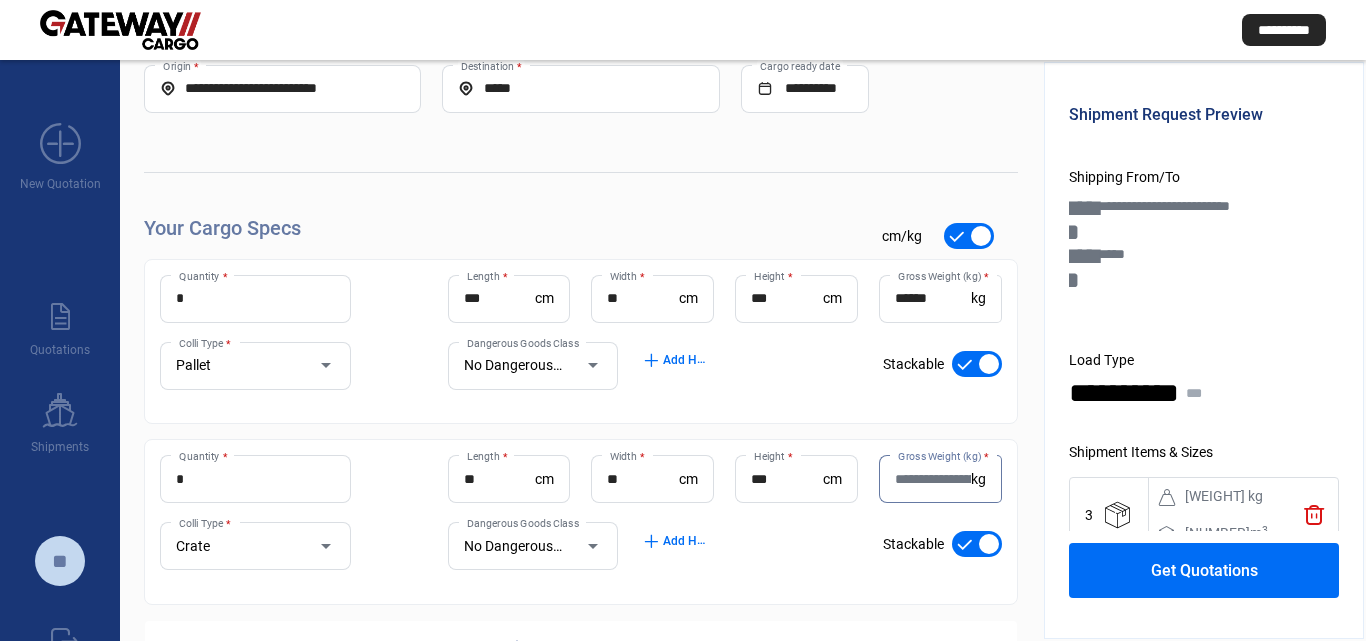 click on "Gross Weight (kg)  *" at bounding box center (933, 479) 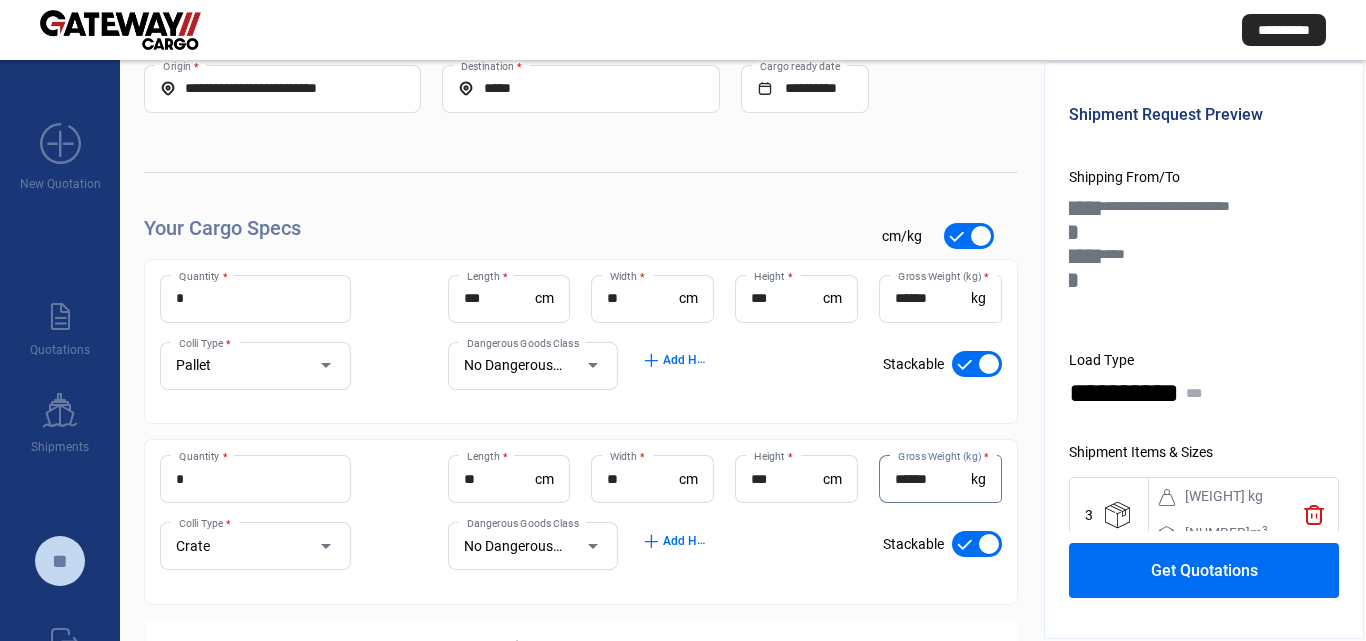 type on "******" 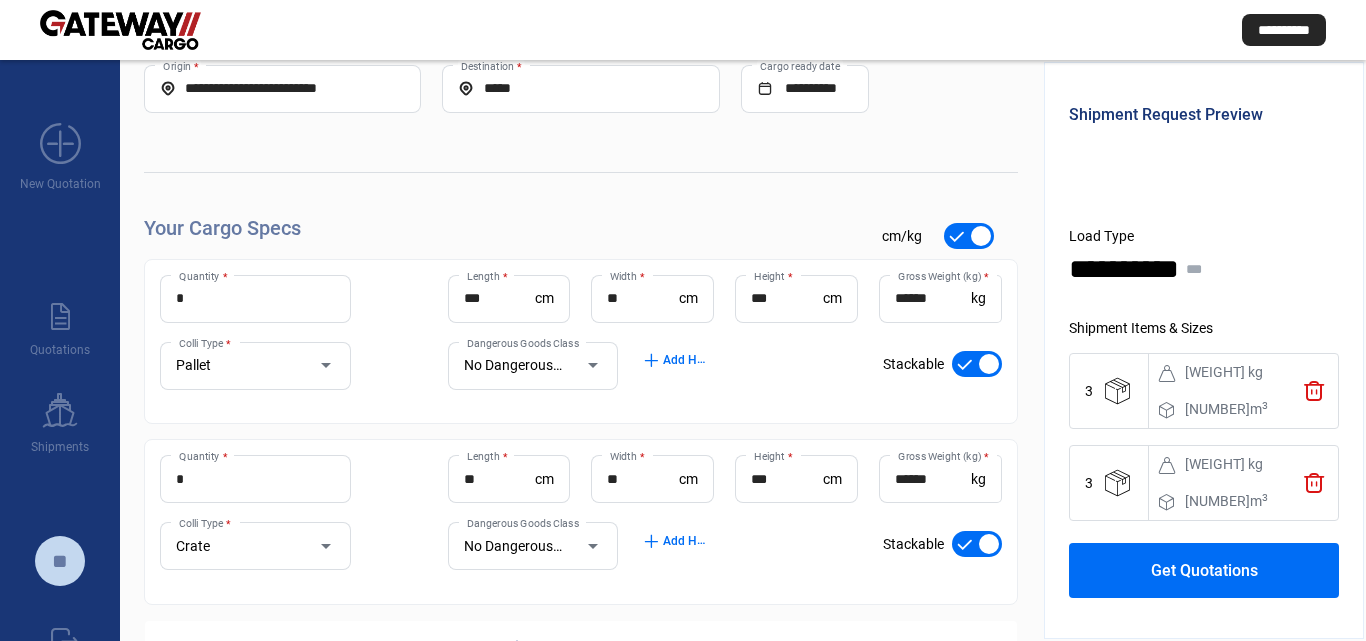 scroll, scrollTop: 131, scrollLeft: 0, axis: vertical 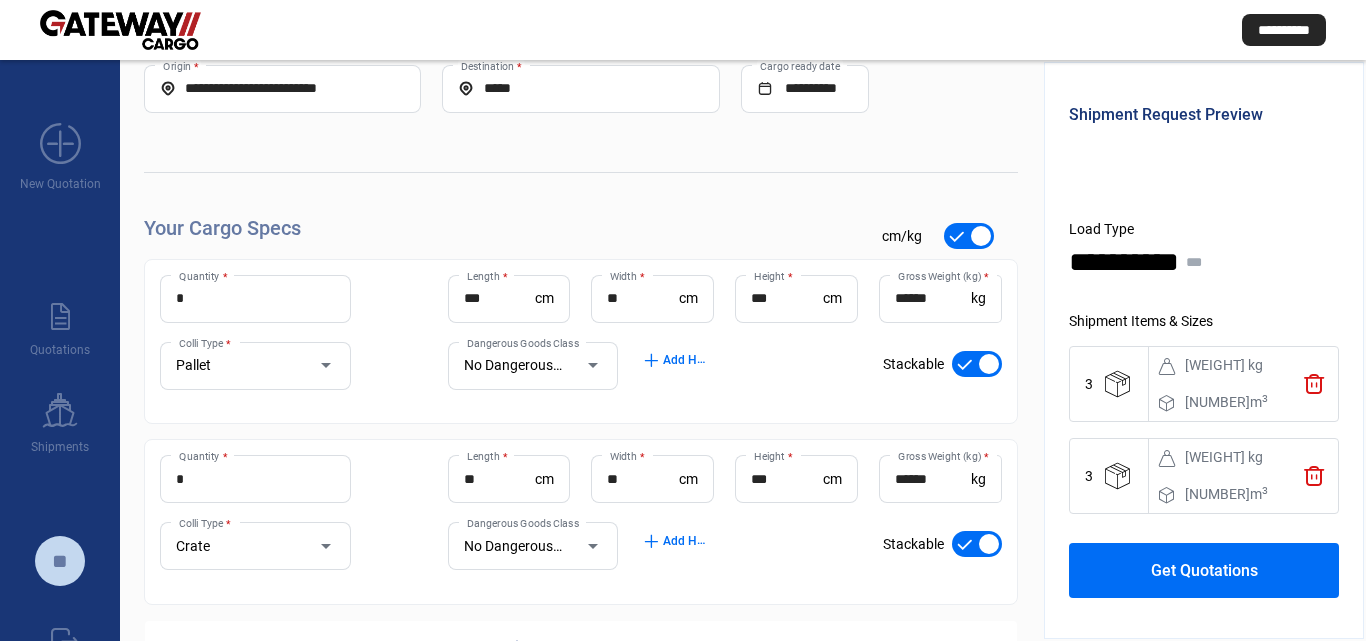 click on "Get Quotations" 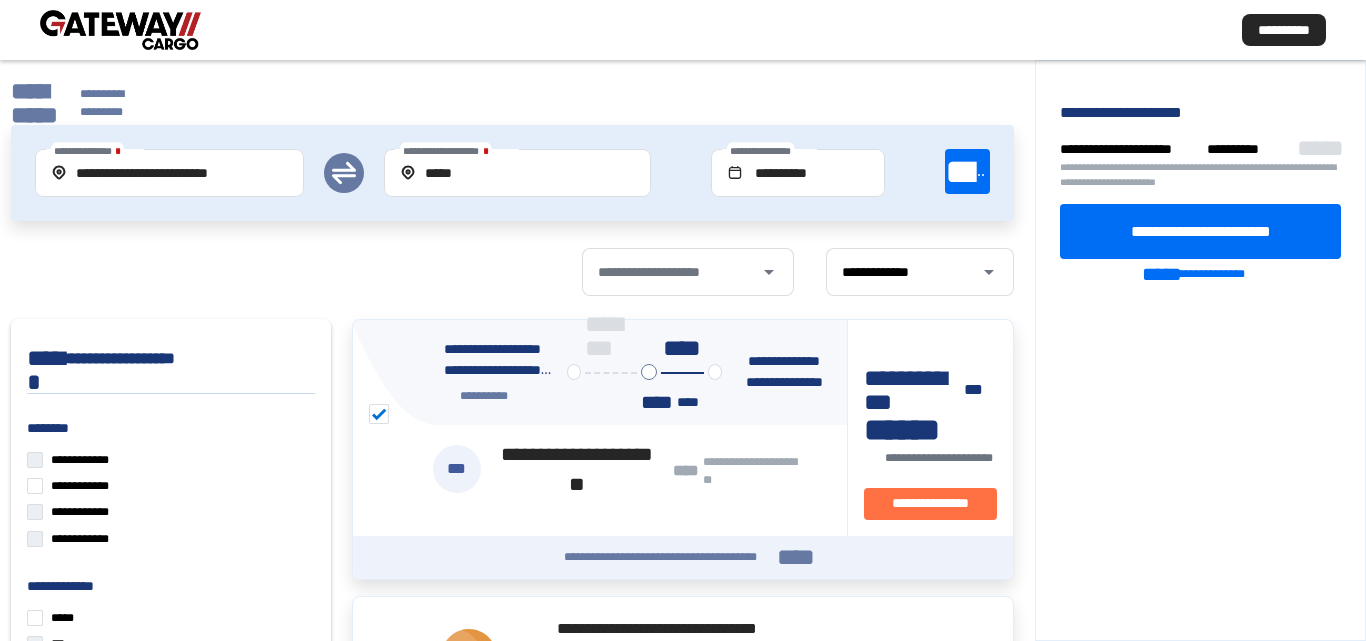 click on "**********" 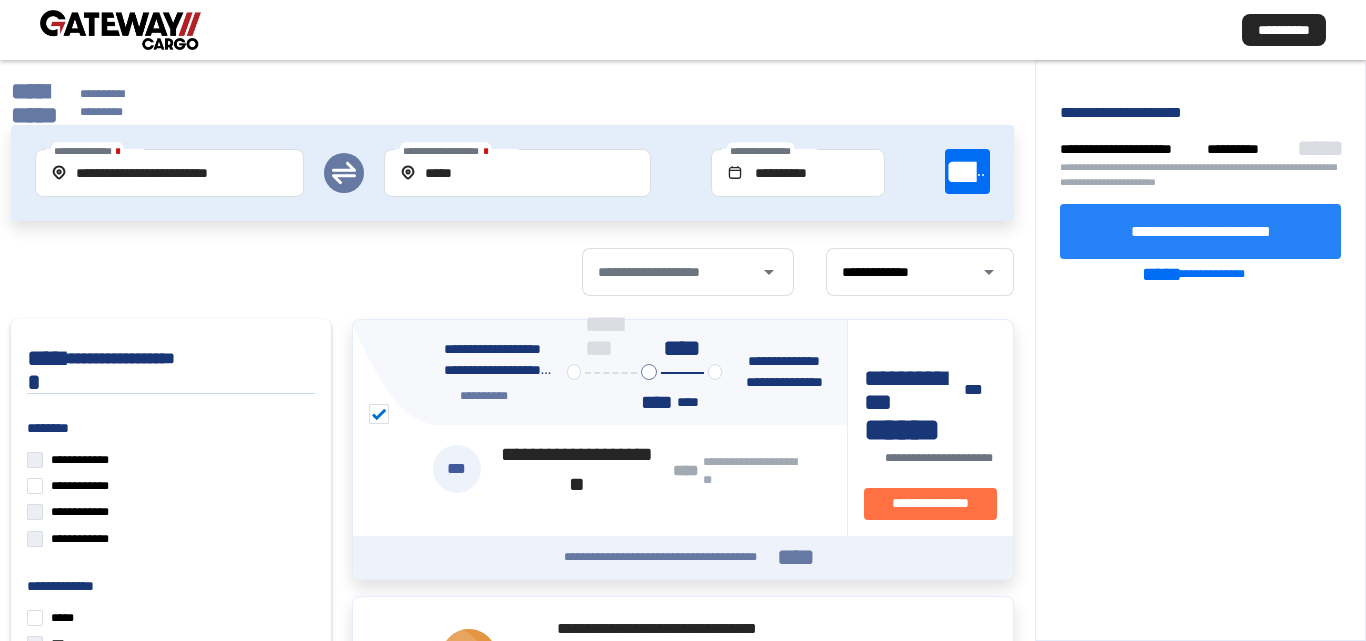 click on "**********" 